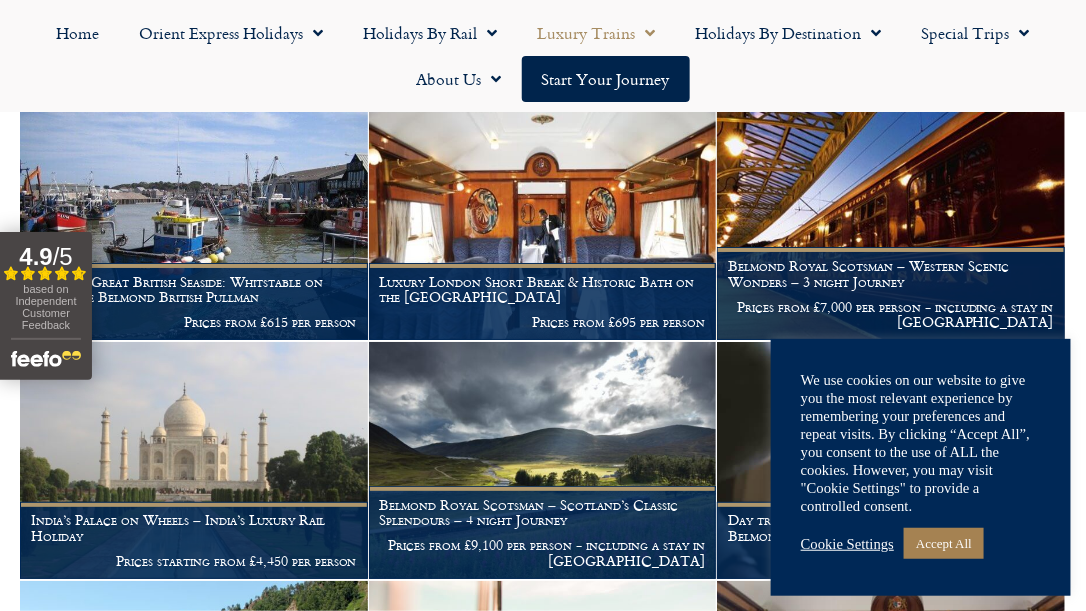 scroll, scrollTop: 1856, scrollLeft: 0, axis: vertical 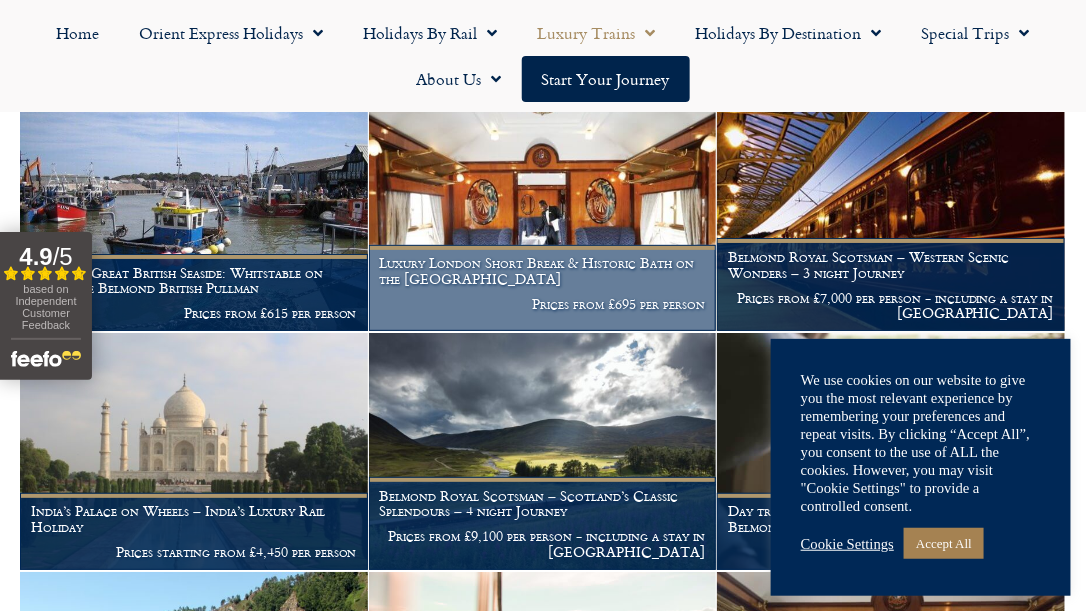 click on "Luxury London Short Break & Historic Bath on the British Pullman
Prices from £695 per person" at bounding box center [543, 288] 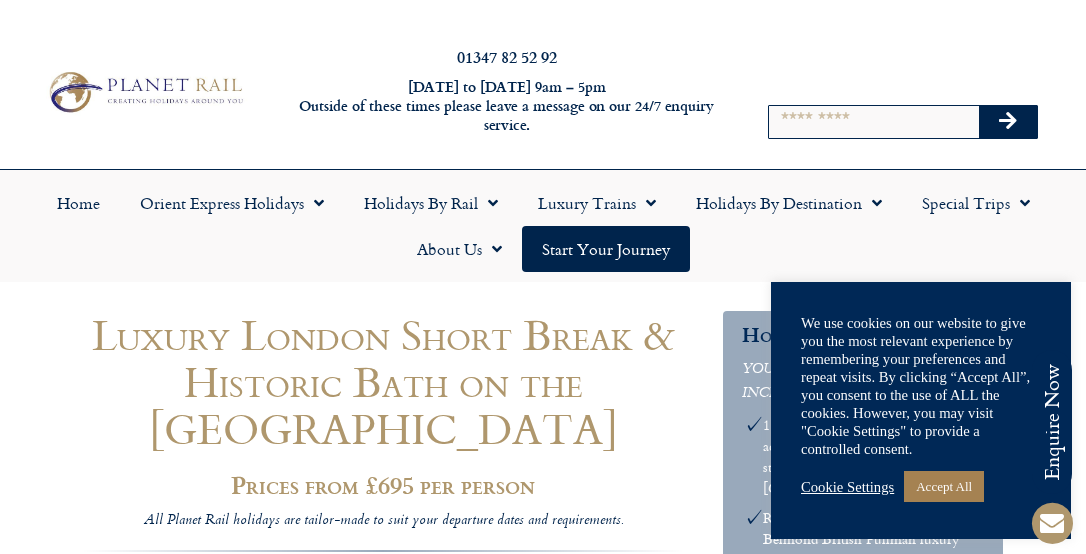 scroll, scrollTop: 0, scrollLeft: 0, axis: both 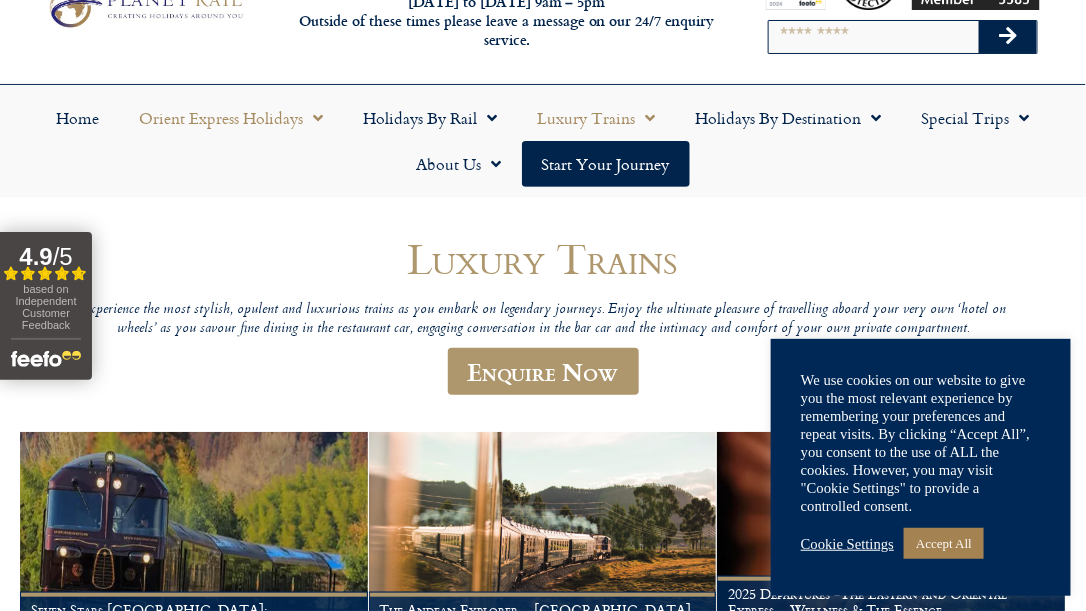 click on "Orient Express Holidays" 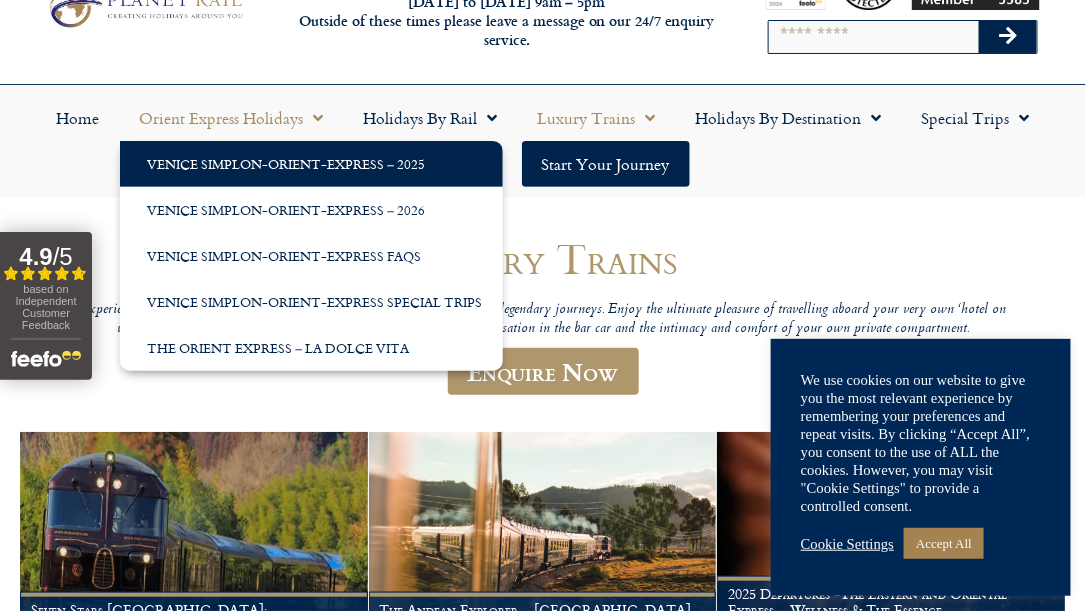 click on "Venice Simplon-Orient-Express – 2025" 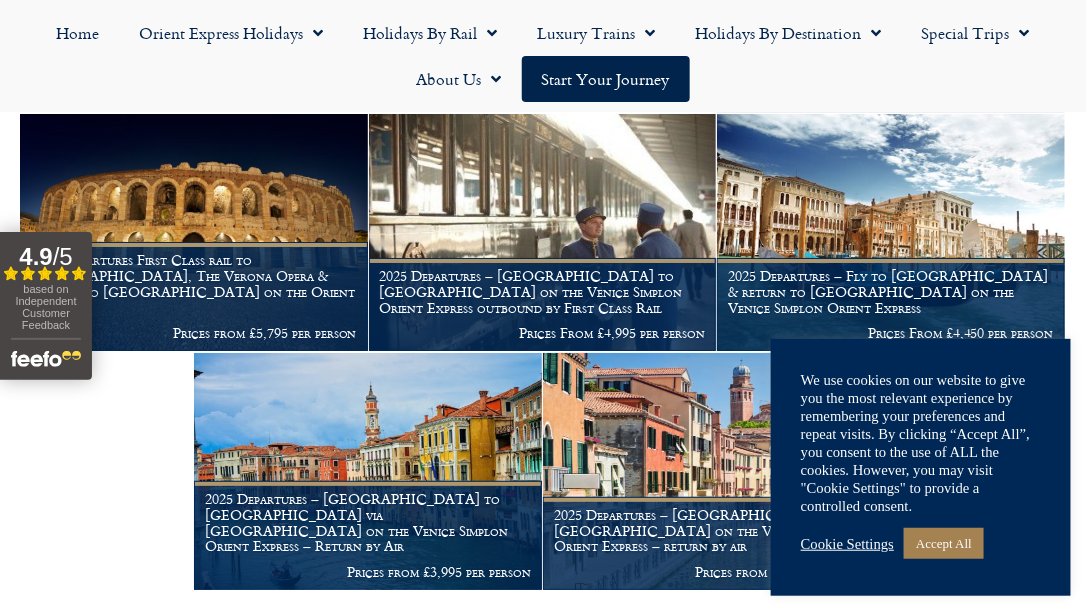 scroll, scrollTop: 1819, scrollLeft: 0, axis: vertical 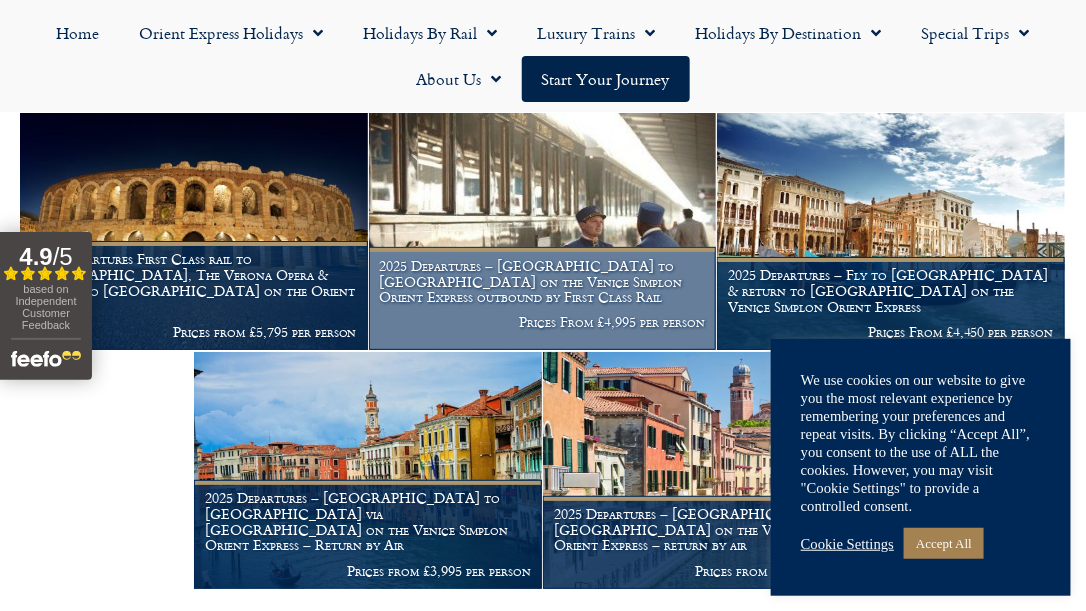 click on "2025 Departures – Venice to London on the Venice Simplon Orient Express outbound by First Class Rail" at bounding box center [543, 281] 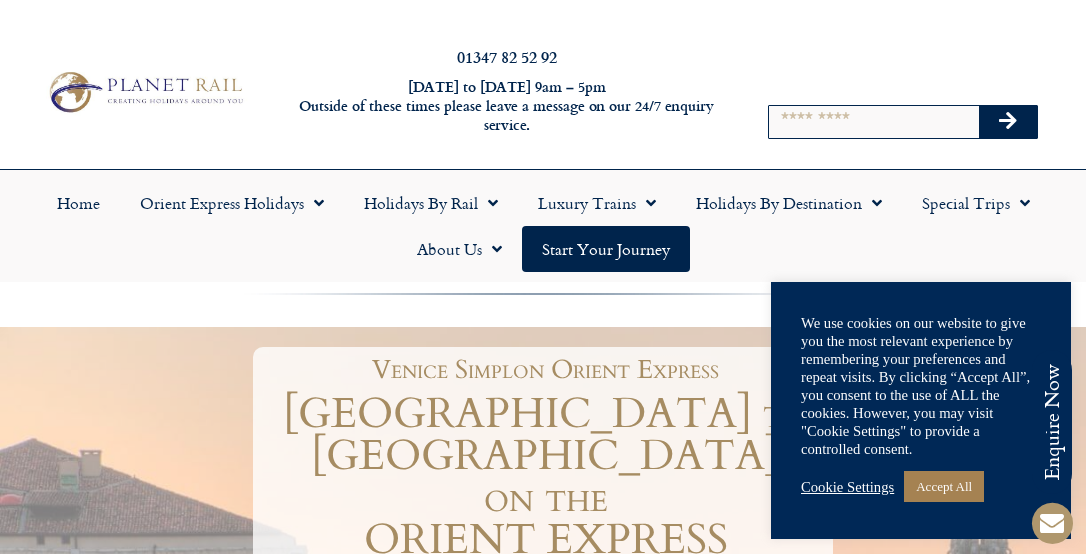 scroll, scrollTop: 0, scrollLeft: 0, axis: both 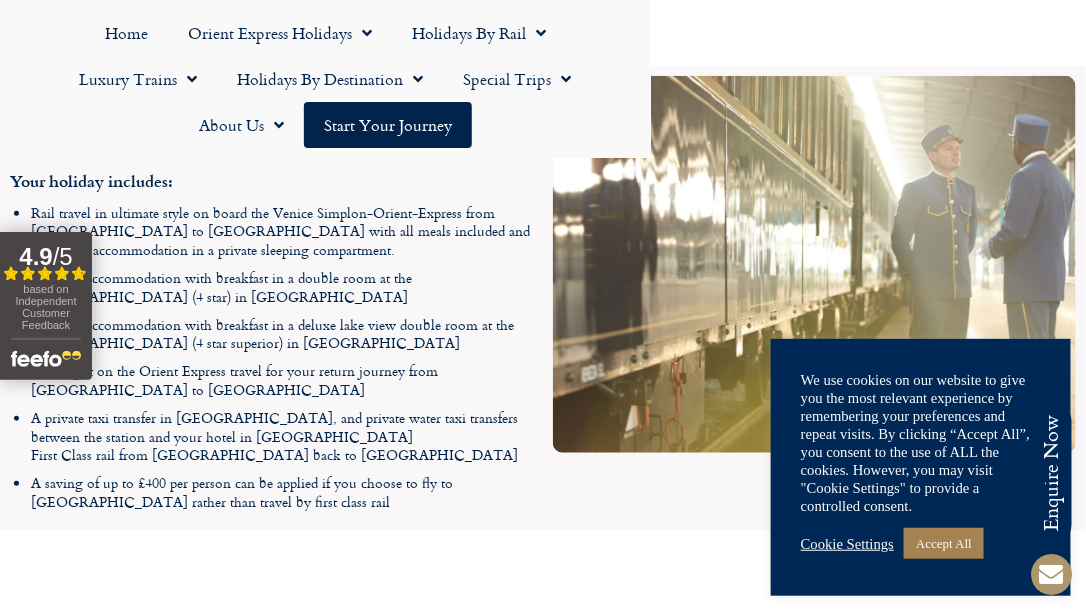 click at bounding box center (814, 264) 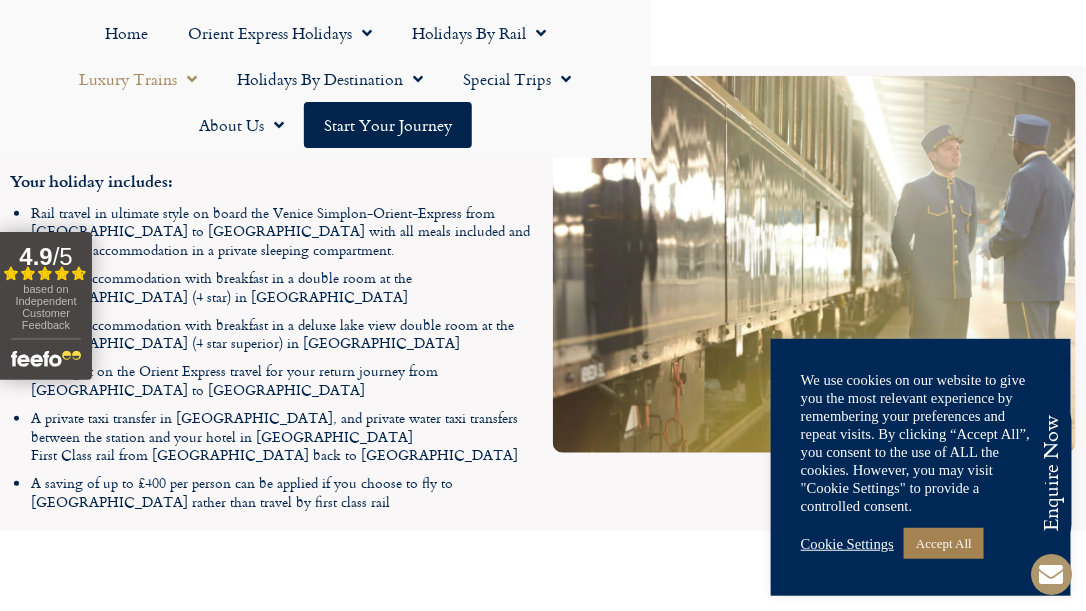 click 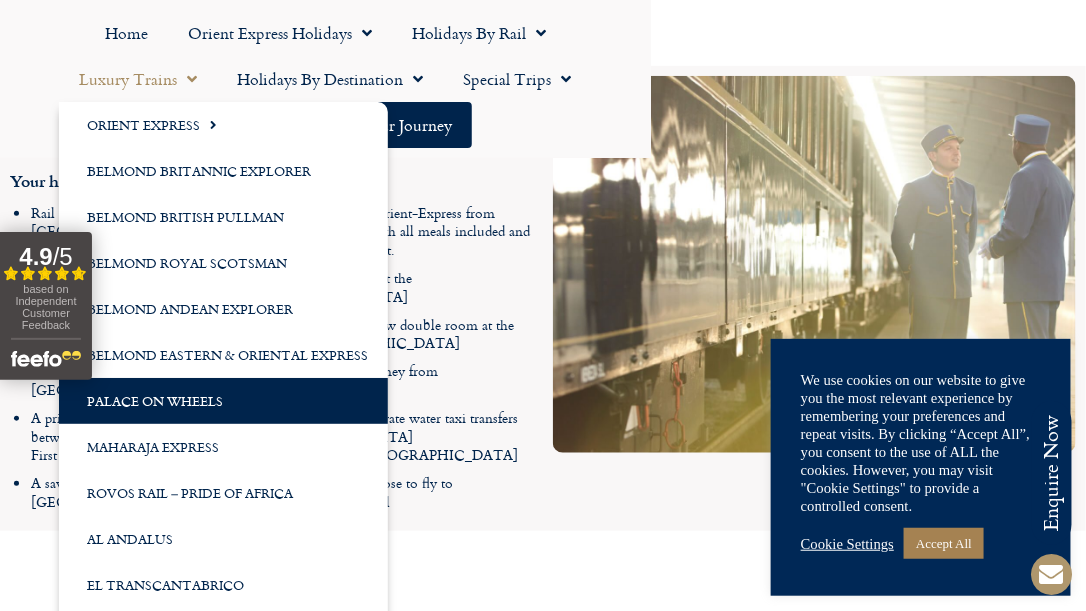 click on "Palace on Wheels" 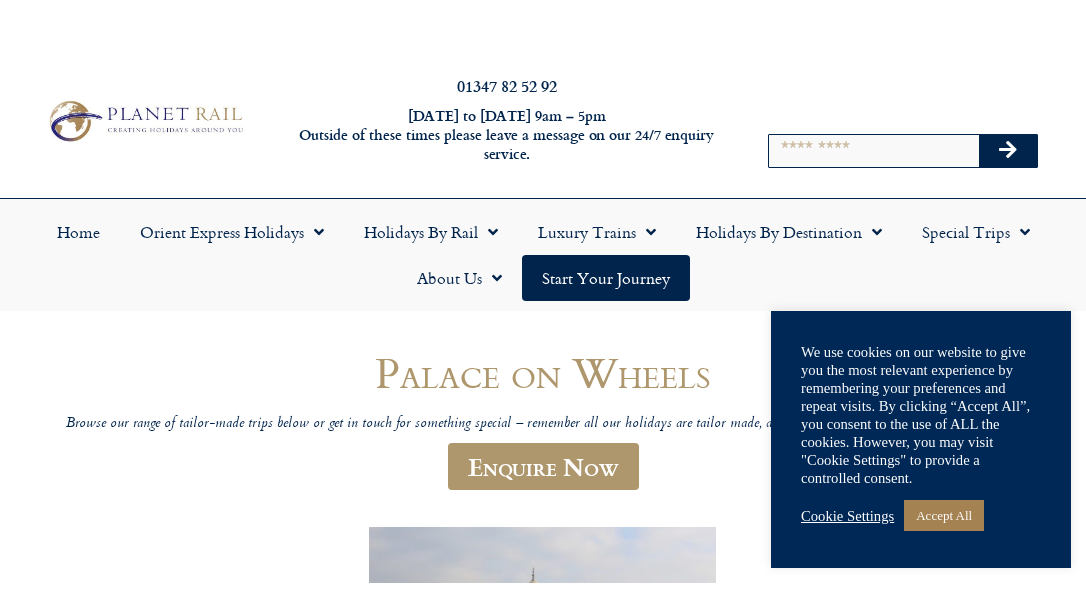 scroll, scrollTop: 0, scrollLeft: 0, axis: both 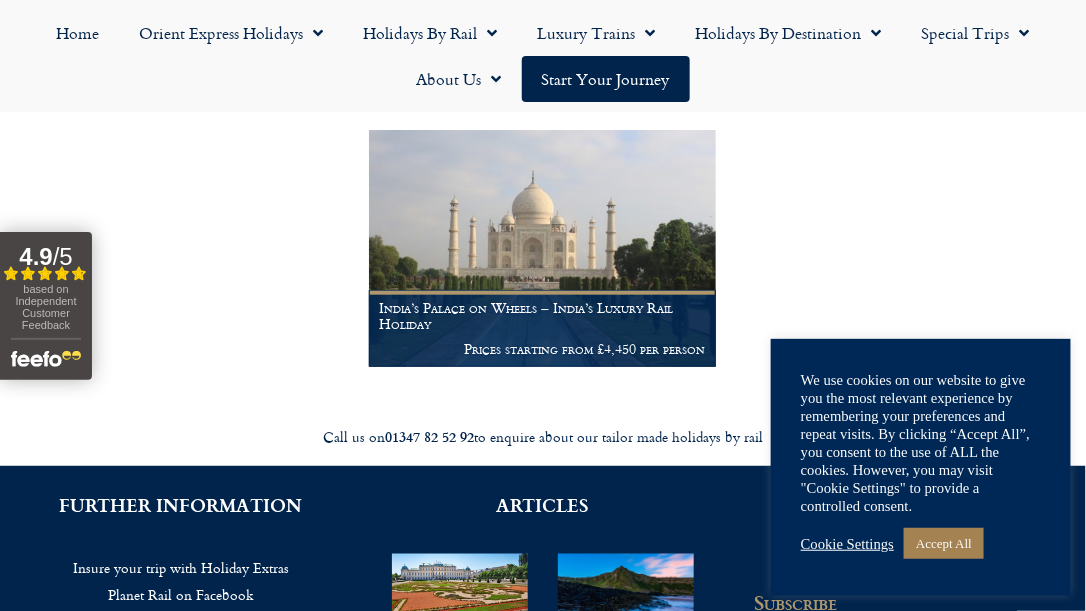 click on "ARTICLES" at bounding box center [543, 505] 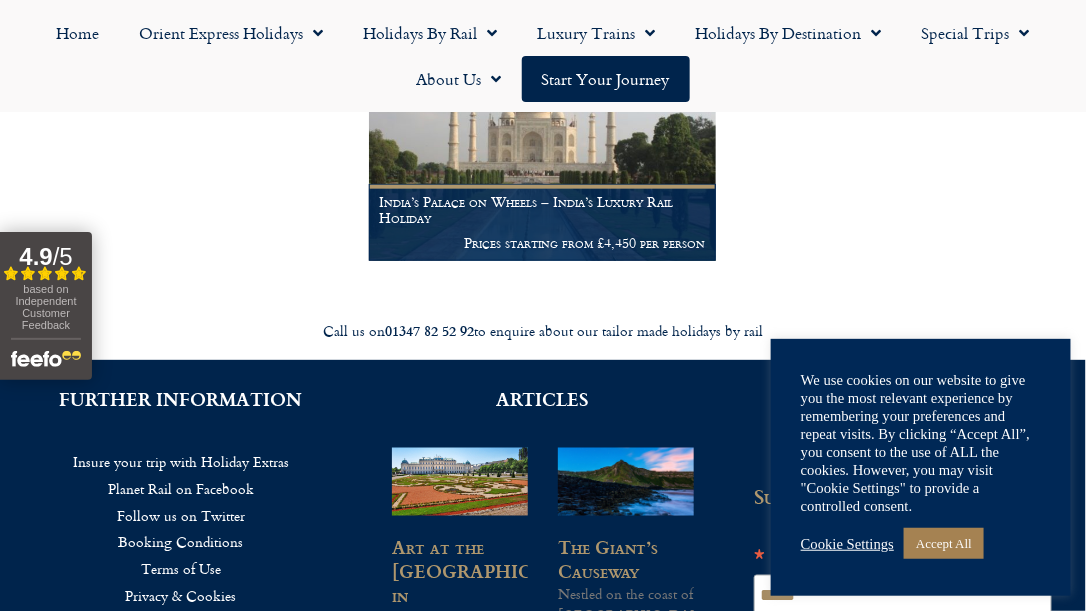 click on "ARTICLES" at bounding box center (543, 399) 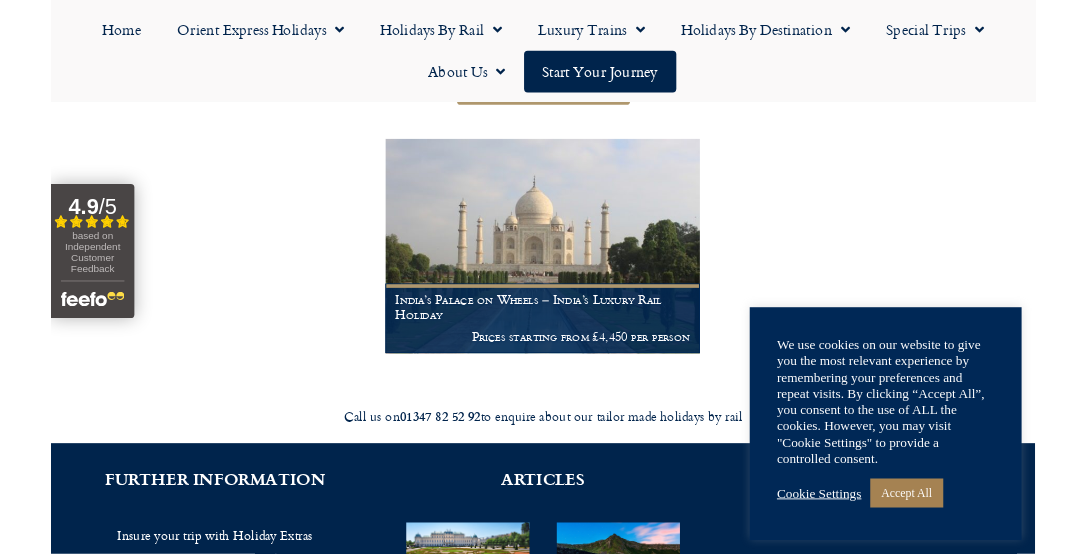 scroll, scrollTop: 343, scrollLeft: 0, axis: vertical 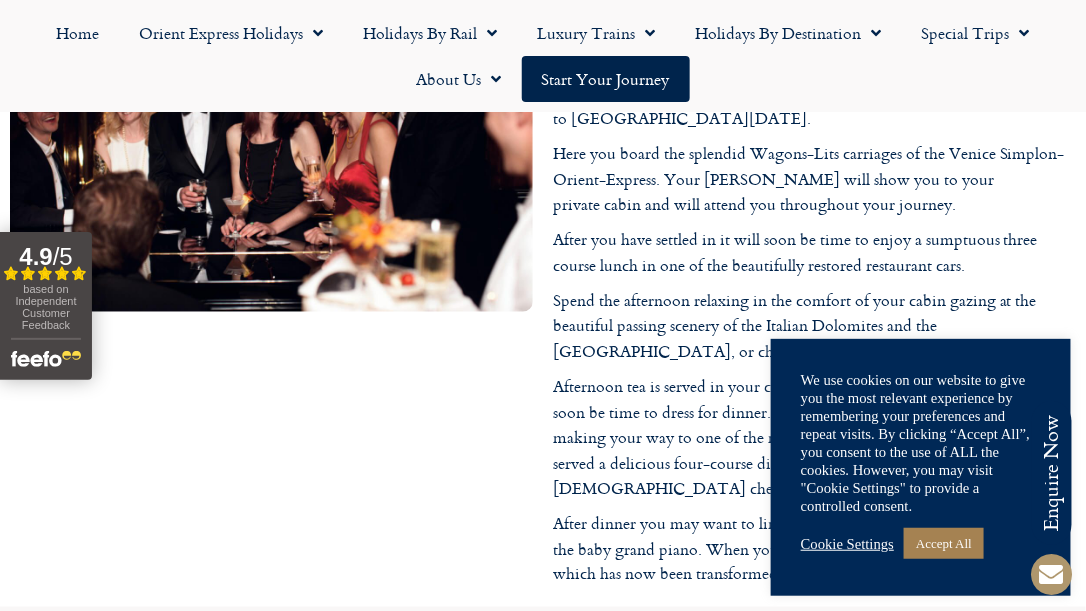 click on "Day 6 – Arrival into Paris – Paris to London – Homeward bound
Breakfast is served in your cabin by your steward at a time to suit you. The train pulls into Paris Gare de l’Est where you disembark the Orient Express. After a short transfer you leave Paris to head to London by First class rail.  All too soon it is time to prepare to disembark as your train draws into London Victoria station and the final leg of your journey home." at bounding box center (271, 791) 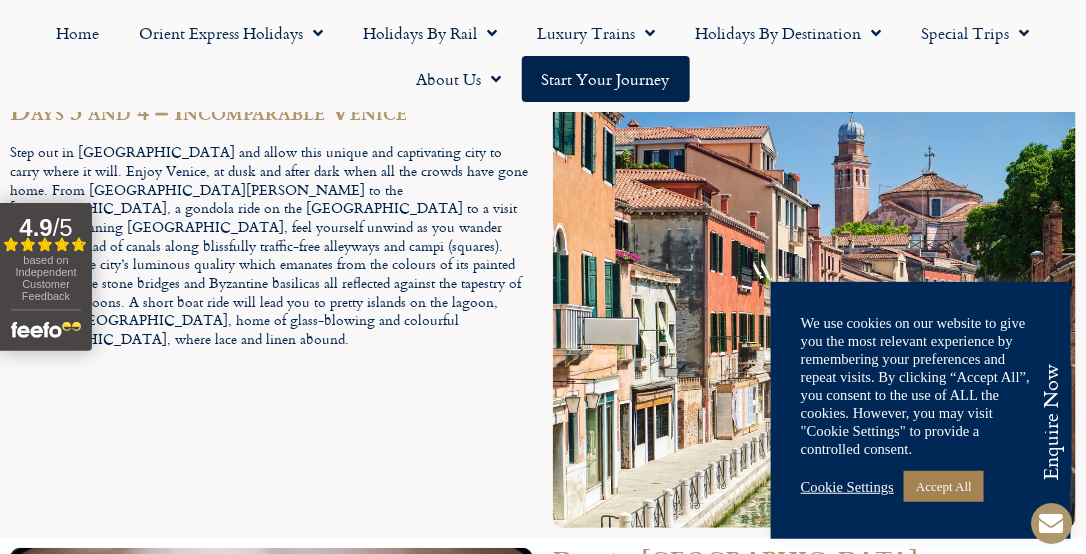 scroll, scrollTop: 3828, scrollLeft: 0, axis: vertical 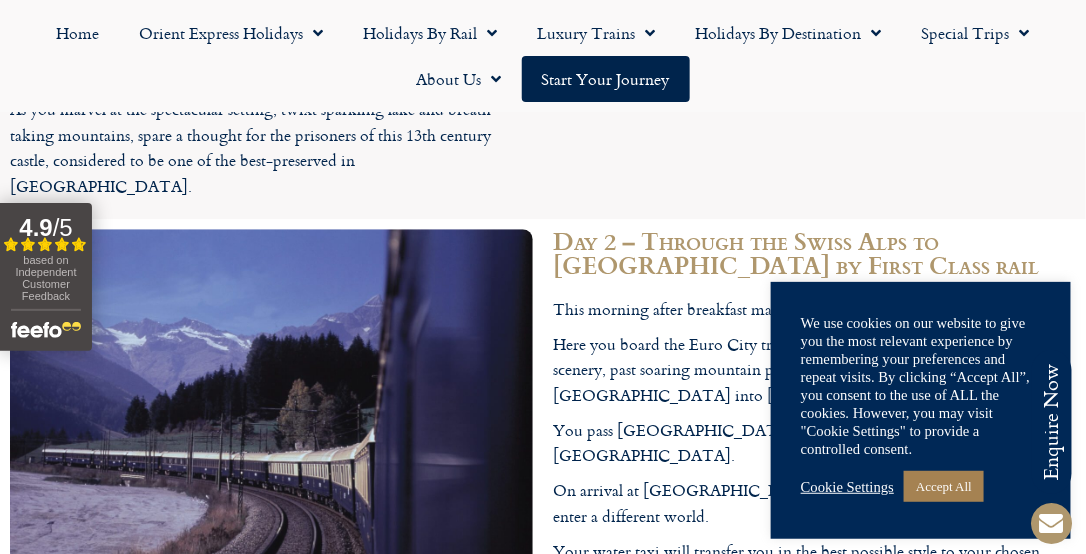 click on "Step out in Venice and allow this unique and captivating city to carry where it will.
Enjoy Venice, at dusk and after dark when all the crowds have gone home. From St. Mark’s Square to the Rialto Bridge, a gondola ride on the Grand Canal to a visit inside the stunning Doges Palace, feel yourself unwind as you wander amid the myriad of canals along blissfully traffic-free alleyways and campi (squares).
Experience the city’s luminous quality which emanates from the colours of its painted palazzo, ornate stone bridges and Byzantine basilicas all reflected against the tapestry of canals and lagoons.
A short boat ride will lead you to pretty islands on the lagoon, including Murano, home of glass-blowing and colourful Burano, where lace and linen abound." at bounding box center [271, 765] 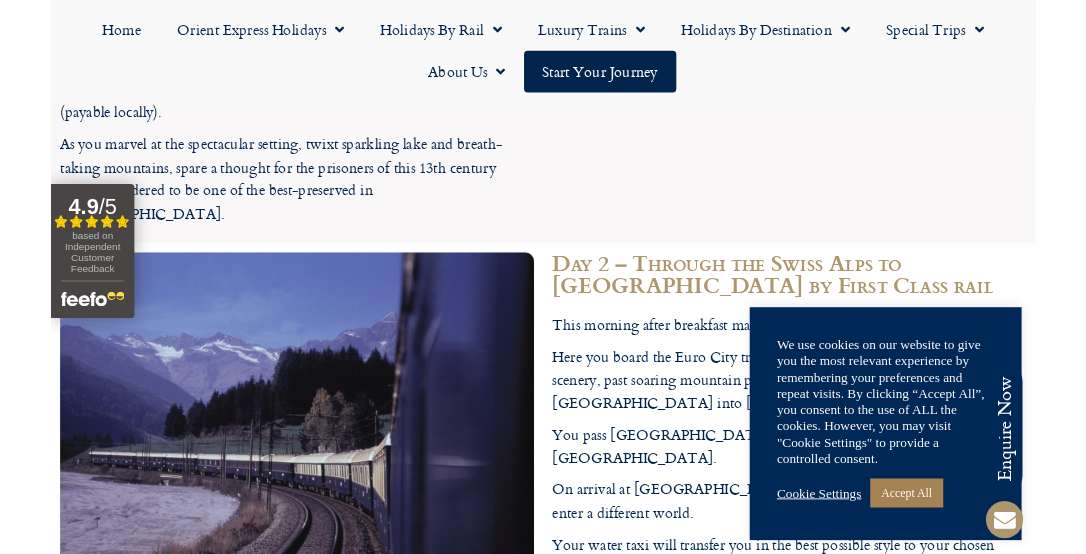 scroll, scrollTop: 3291, scrollLeft: 0, axis: vertical 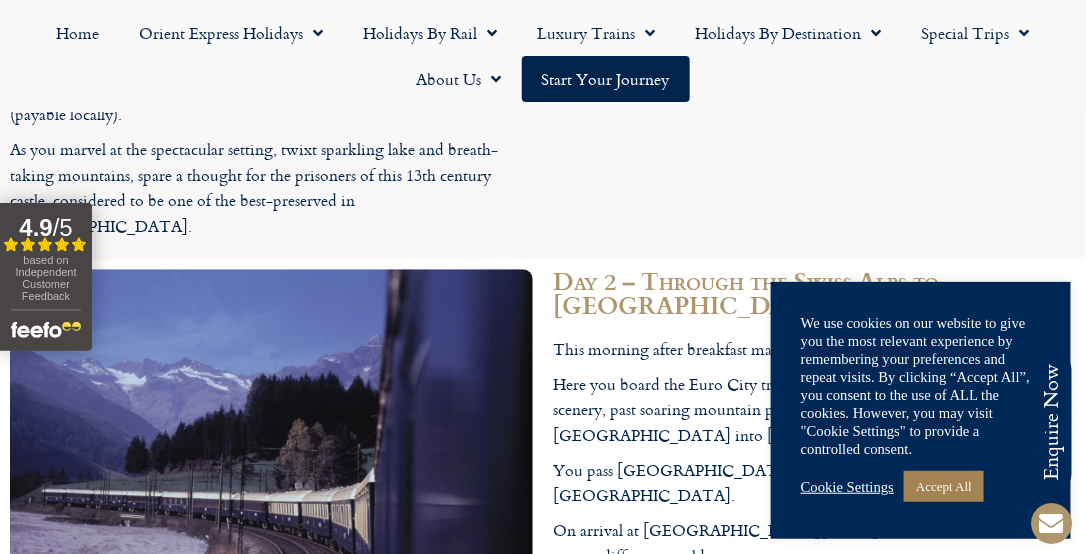 click on "Days 3 and 4 – Incomparable Venice" at bounding box center (271, 671) 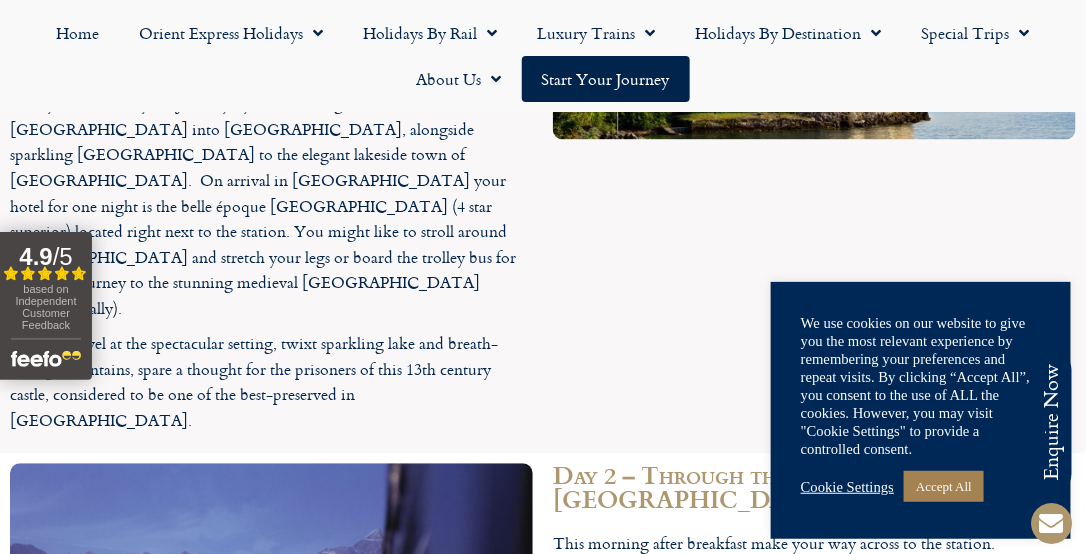 scroll, scrollTop: 3070, scrollLeft: 0, axis: vertical 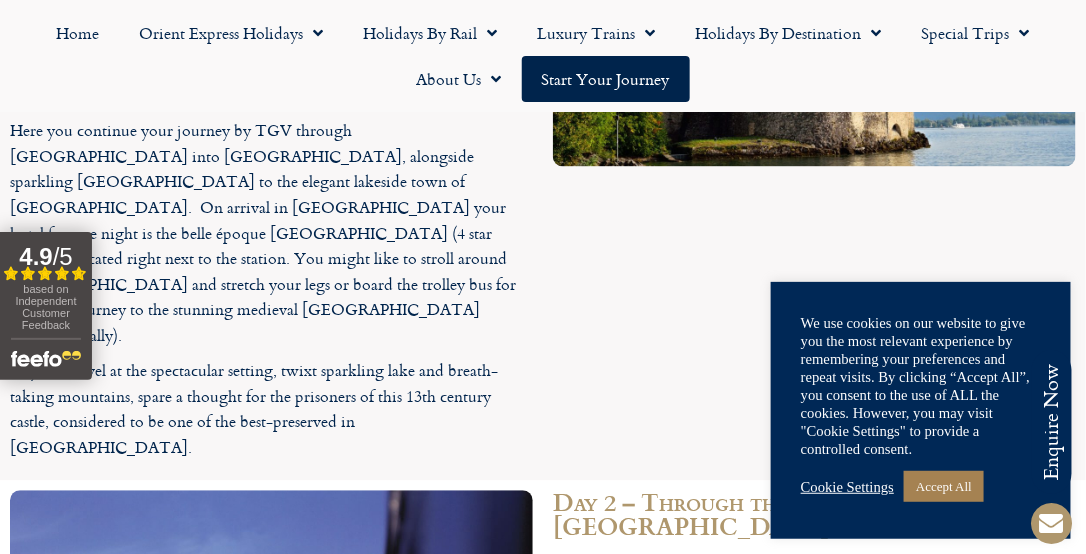 click at bounding box center [271, 675] 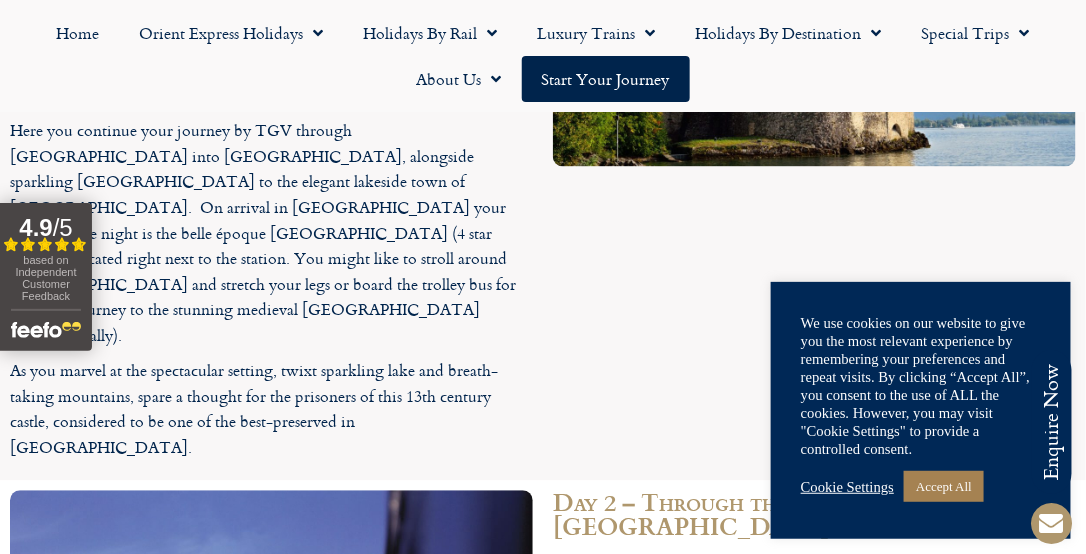 click at bounding box center [271, 663] 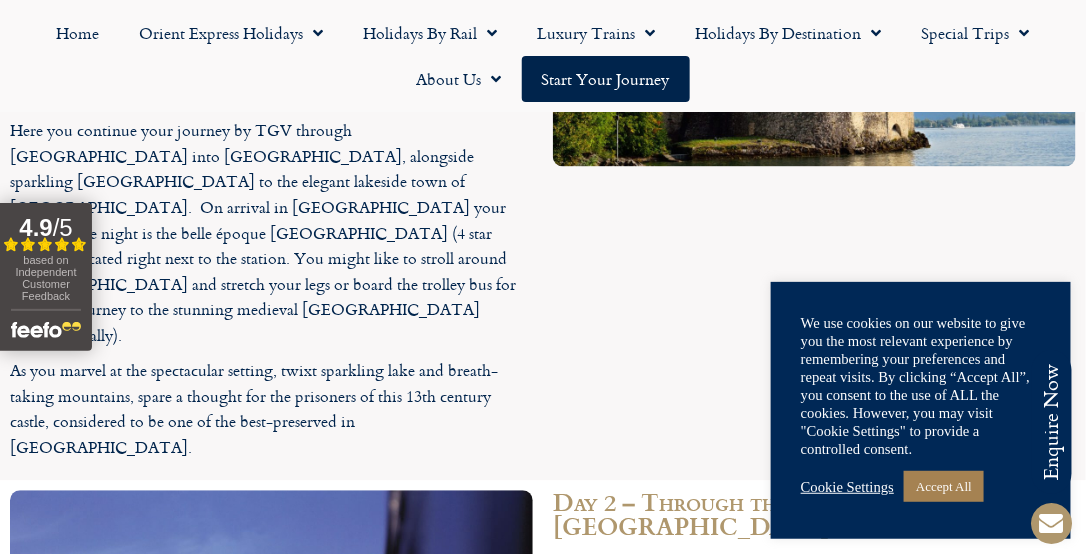 click on "On arrival at Venezia Santa Lucia station walk out of the station and enter a different world." at bounding box center [814, 764] 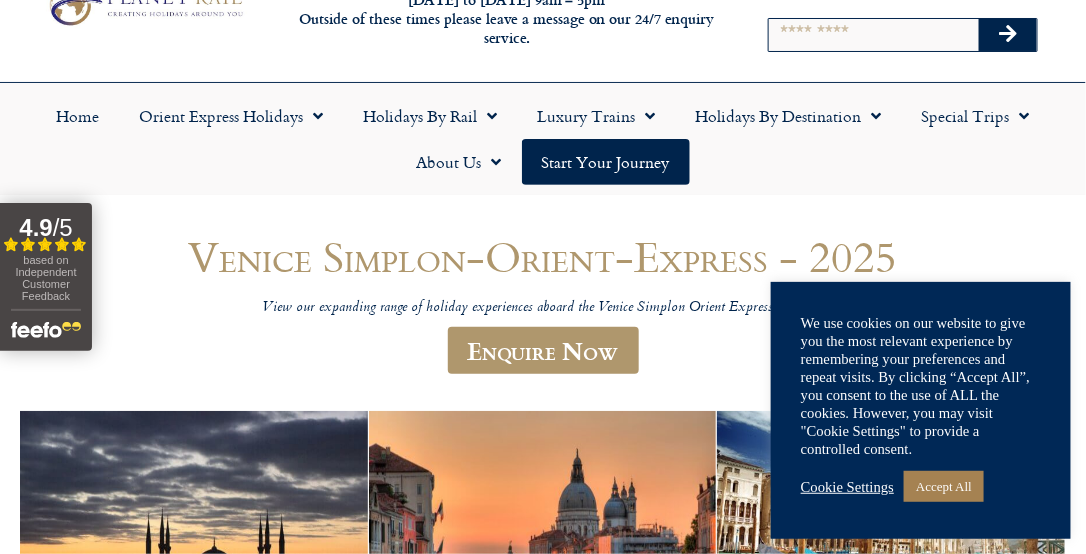 scroll, scrollTop: 0, scrollLeft: 0, axis: both 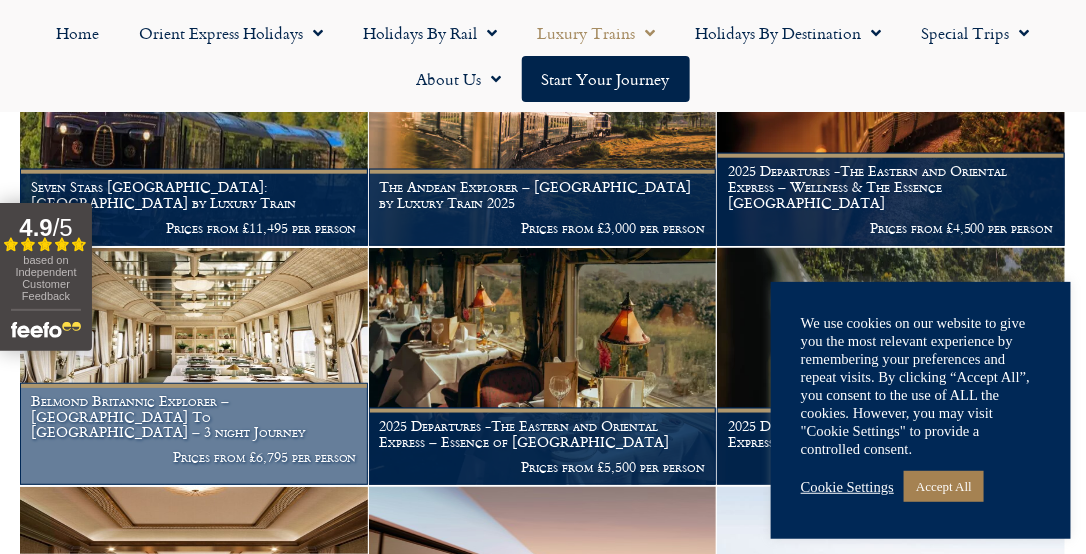 click on "Belmond Britannic Explorer – [GEOGRAPHIC_DATA] To [GEOGRAPHIC_DATA] – 3 night Journey" at bounding box center [194, 416] 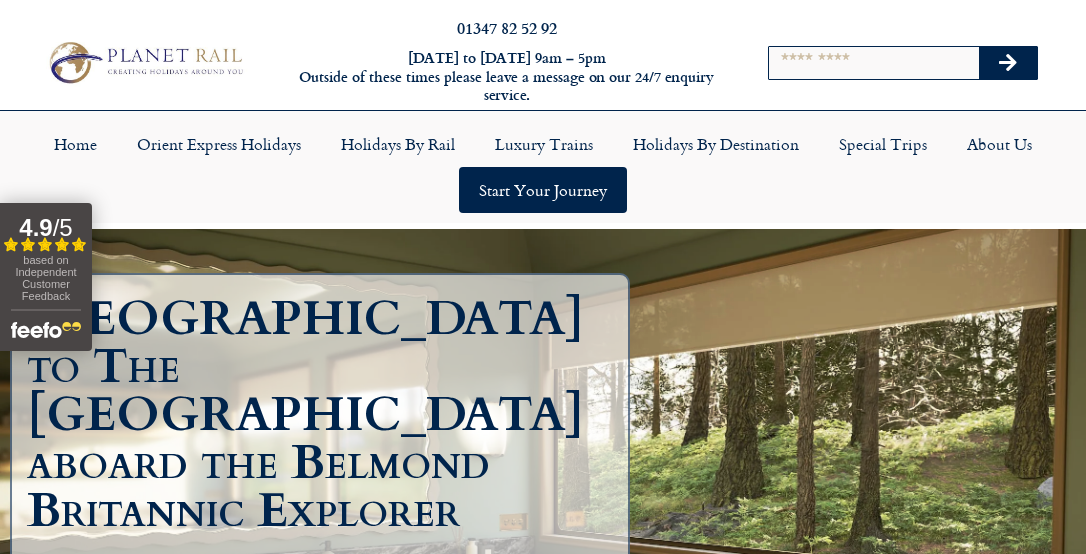 click on "London to The Lake District aboard the Belmond Britannic Explorer" at bounding box center (325, 415) 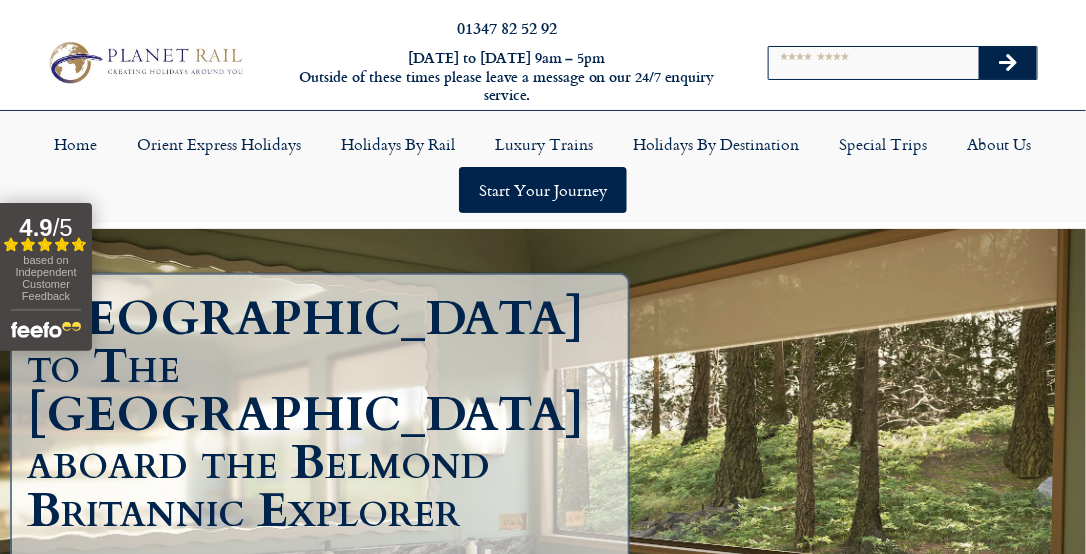 click on "London to The Lake District aboard the Belmond Britannic Explorer" at bounding box center (325, 415) 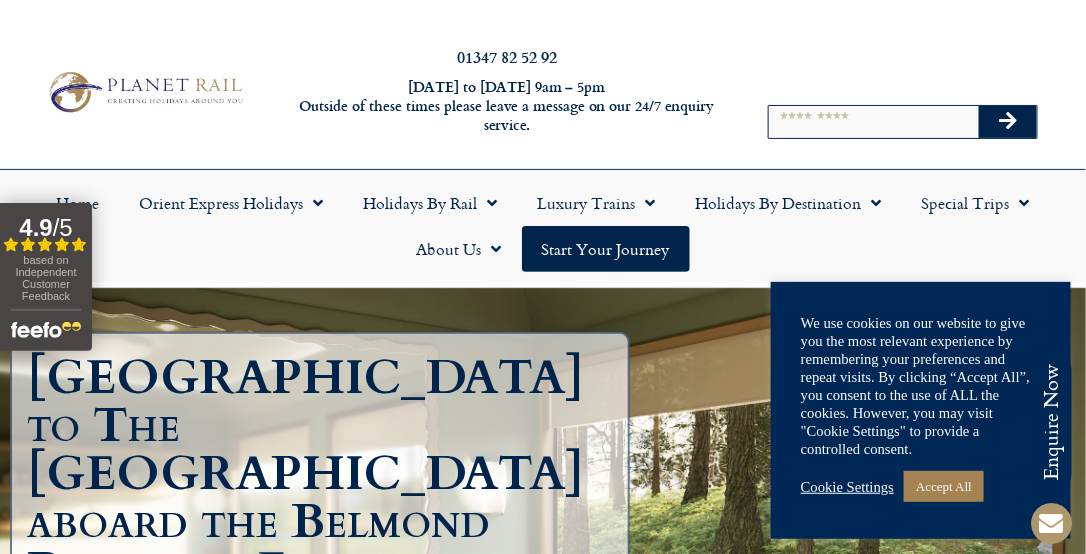 scroll, scrollTop: 0, scrollLeft: 0, axis: both 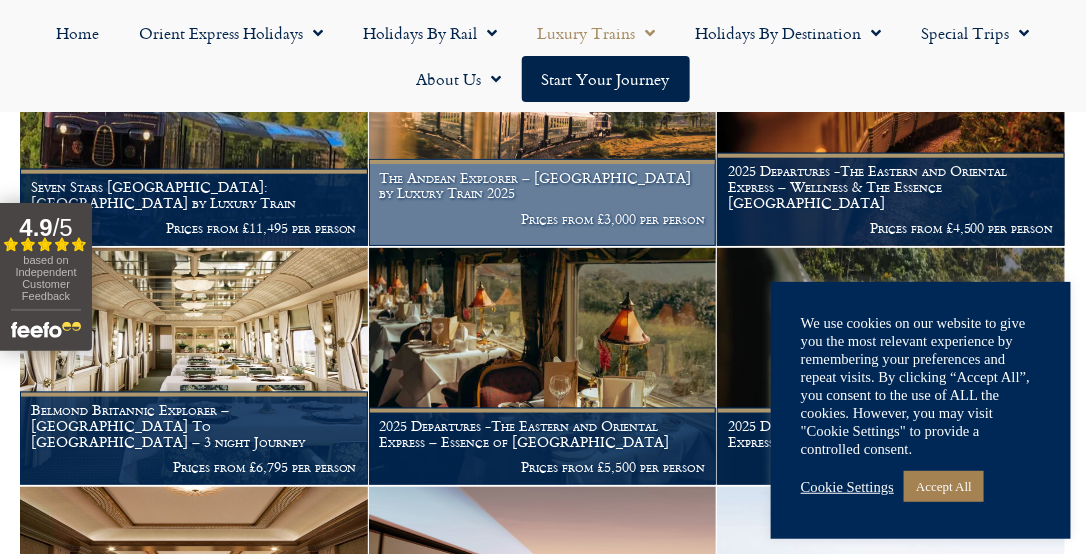 click on "The Andean Explorer – [GEOGRAPHIC_DATA] by Luxury Train 2025
Prices from £3,000 per person" at bounding box center (543, 202) 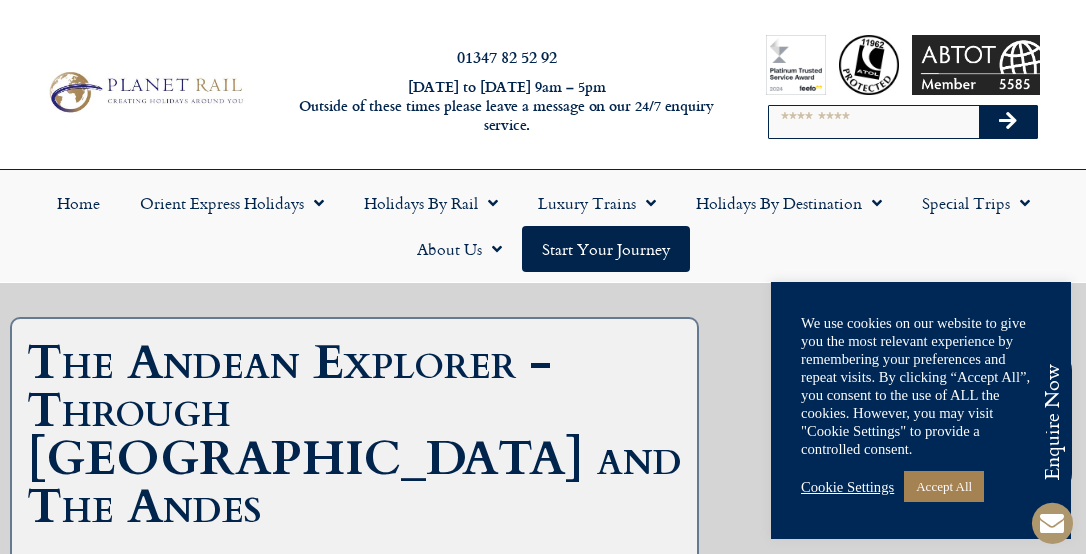 scroll, scrollTop: 0, scrollLeft: 0, axis: both 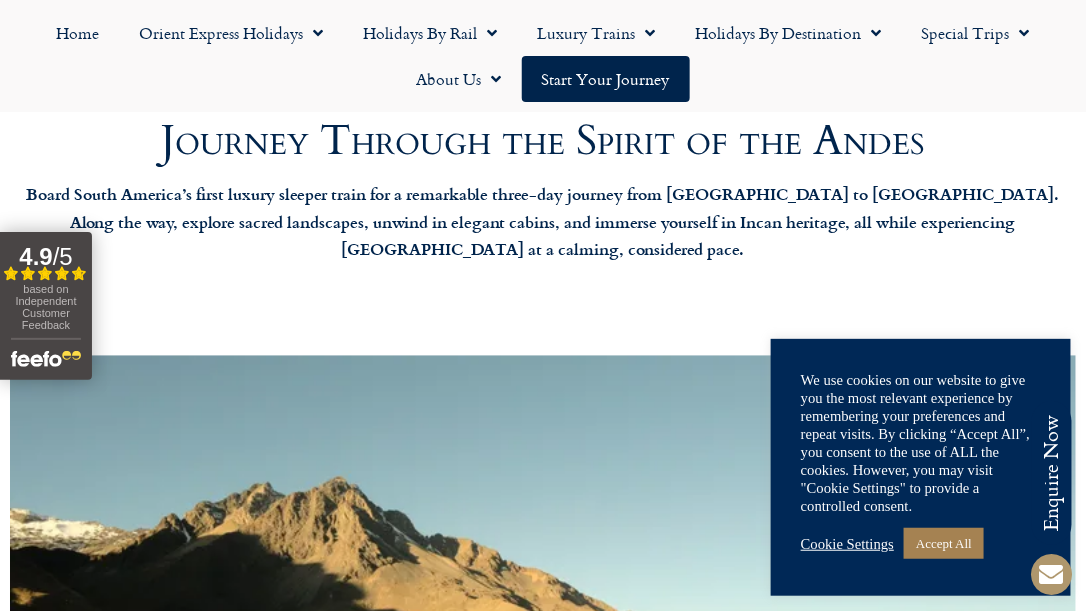 click at bounding box center (543, 656) 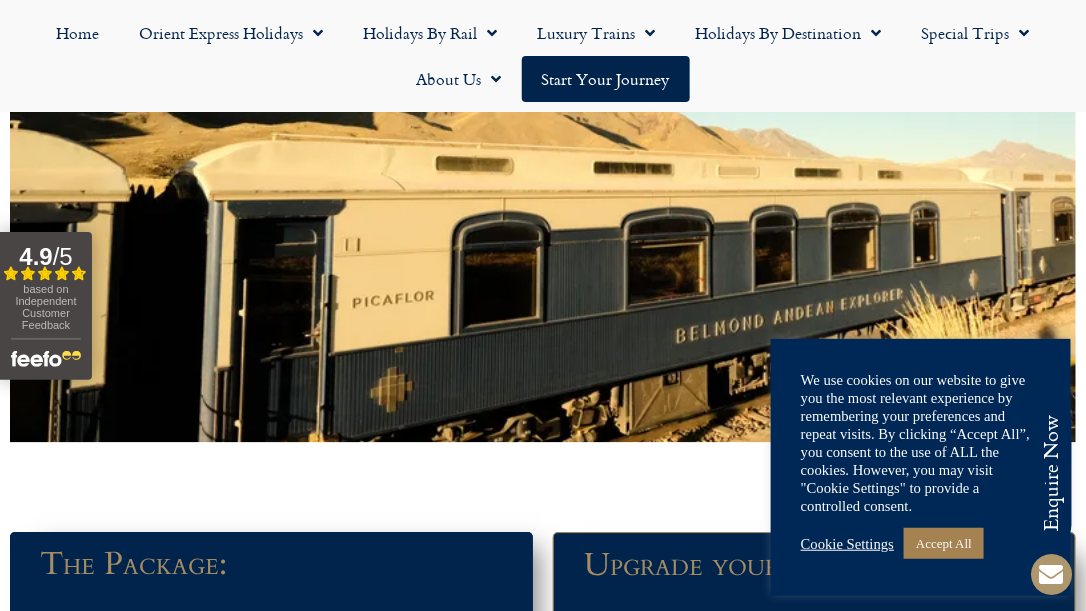 scroll, scrollTop: 1337, scrollLeft: 0, axis: vertical 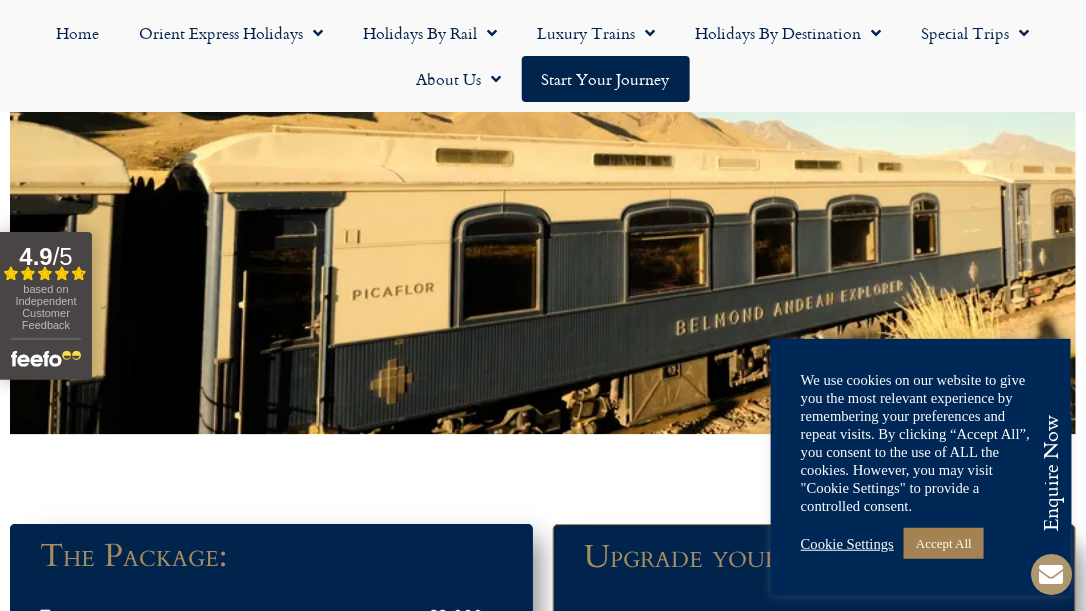 click at bounding box center (543, 134) 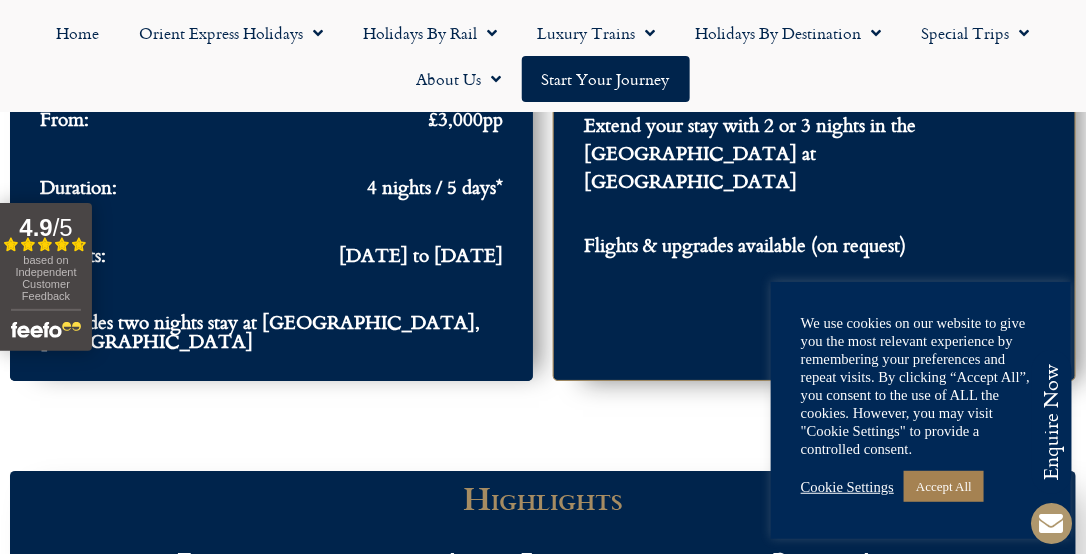 scroll, scrollTop: 1769, scrollLeft: 0, axis: vertical 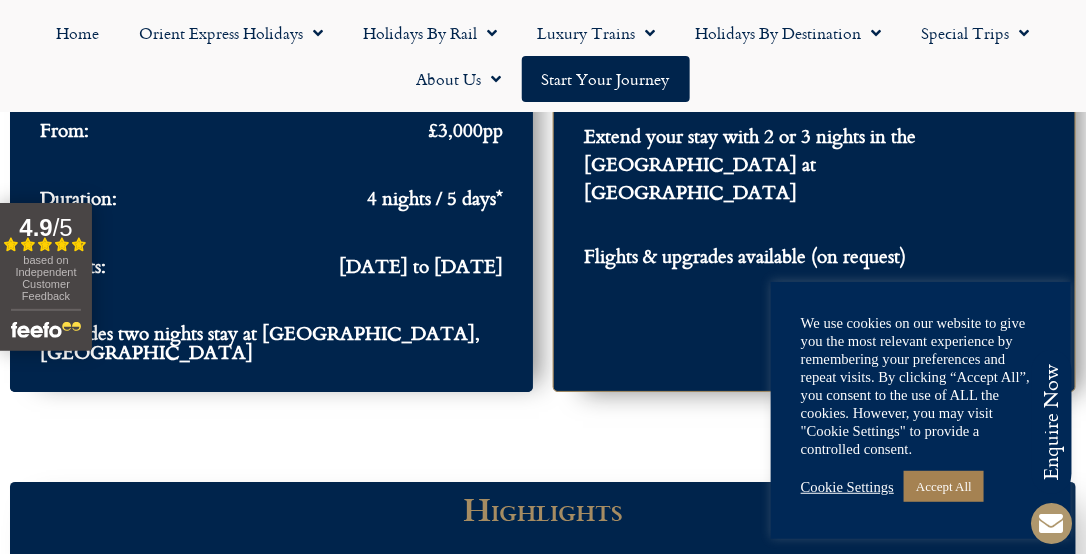 click on "The Package:
From:
£3,000pp
Duration:
4 nights / 5 days*
Departs:
[DATE] to [DATE]
*Includes two nights stay at [GEOGRAPHIC_DATA], [GEOGRAPHIC_DATA]
Upgrade your journey:
Extend your stay with 2 or 3 nights in the [GEOGRAPHIC_DATA] at [GEOGRAPHIC_DATA]" at bounding box center (543, 214) 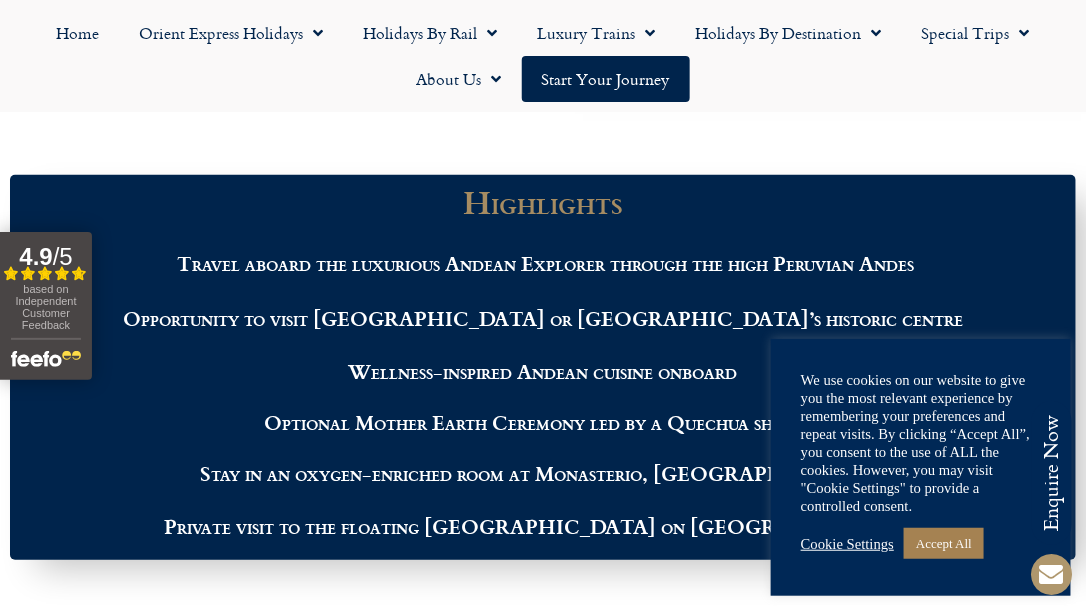 click on "Stay in an oxygen-enriched room at Monasterio, [GEOGRAPHIC_DATA]" at bounding box center (543, 473) 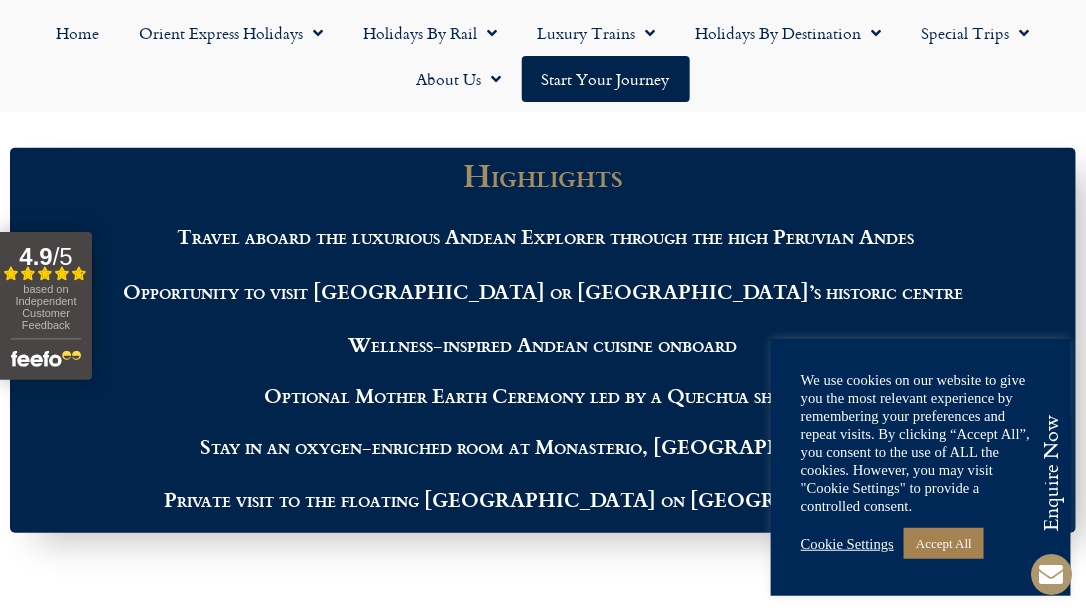 click on "Travel aboard the luxurious Andean Explorer through the high Peruvian Andes
Opportunity to visit [GEOGRAPHIC_DATA] or [GEOGRAPHIC_DATA]’s historic centre
Wellness-inspired Andean cuisine onboard
Optional Mother Earth Ceremony led by a Quechua shaman
Stay in an oxygen-enriched room at Monasterio, [GEOGRAPHIC_DATA]
Private visit to the floating [GEOGRAPHIC_DATA] on [GEOGRAPHIC_DATA]" at bounding box center (543, 368) 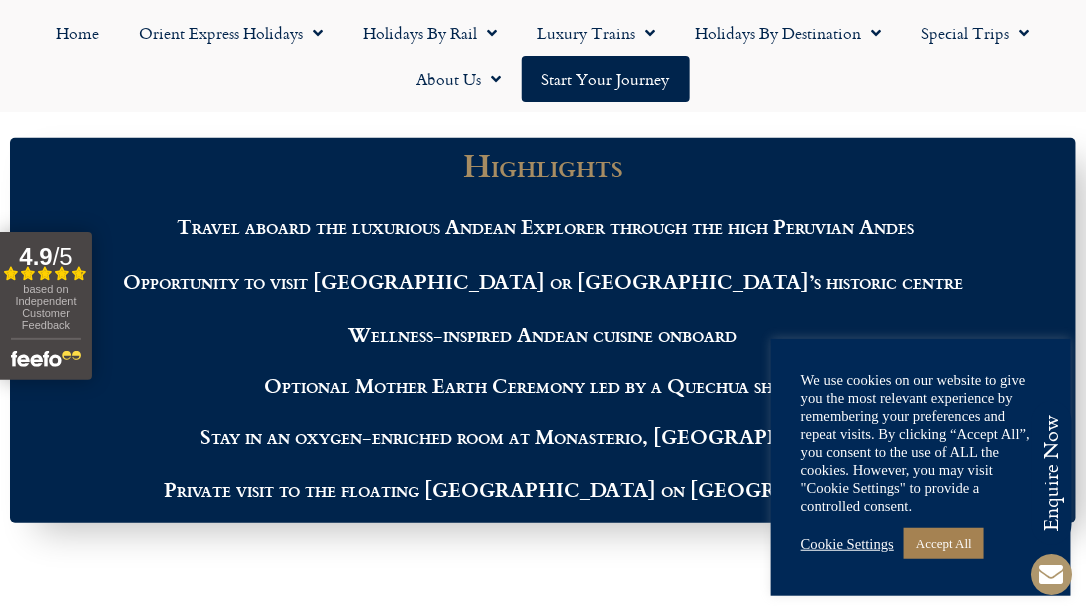 click on "Stay in an oxygen-enriched room at Monasterio, [GEOGRAPHIC_DATA]" at bounding box center (543, 436) 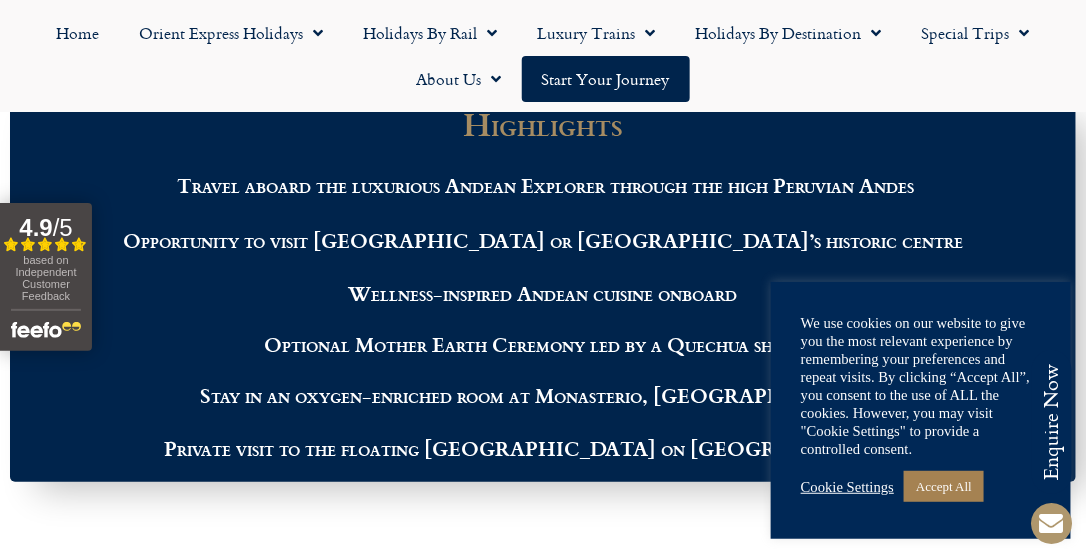scroll, scrollTop: 2155, scrollLeft: 0, axis: vertical 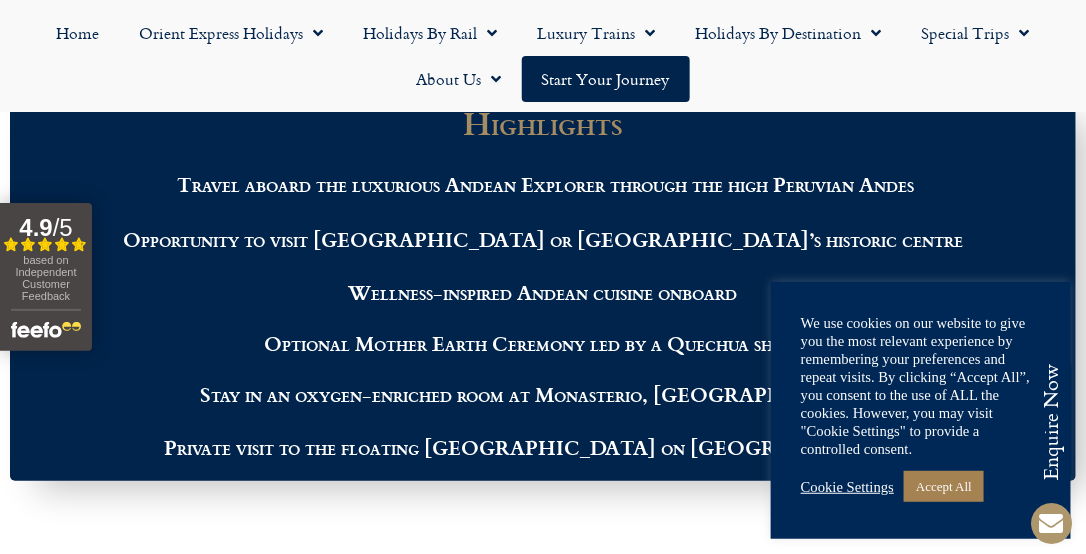 click at bounding box center (543, 369) 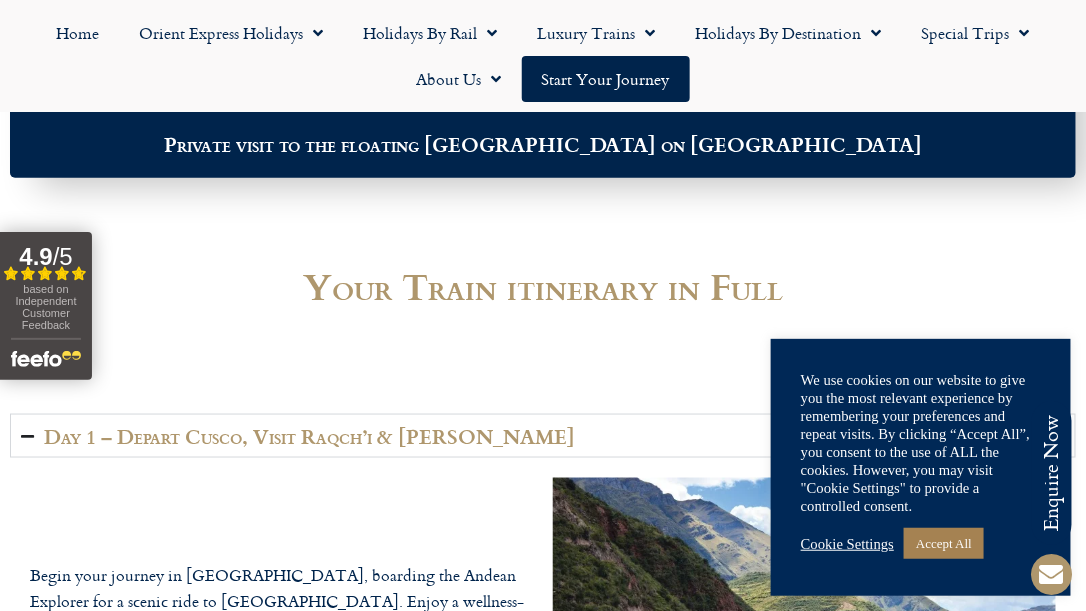 scroll, scrollTop: 2534, scrollLeft: 0, axis: vertical 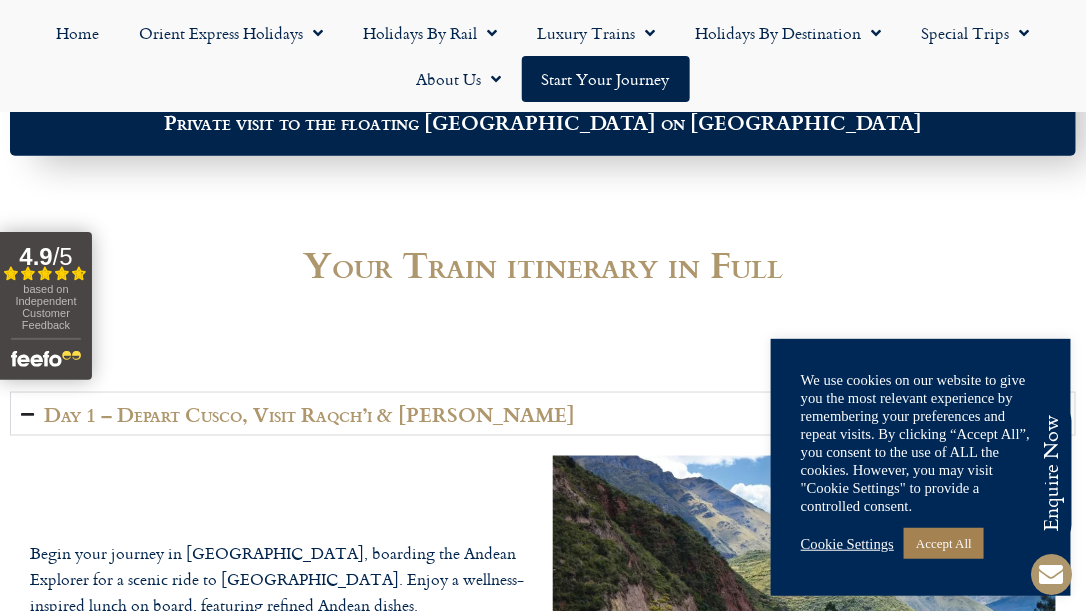 click on "Begin your journey in [GEOGRAPHIC_DATA], boarding the Andean Explorer for a scenic ride to [GEOGRAPHIC_DATA]. Enjoy a wellness-inspired lunch on board, featuring refined Andean dishes. [GEOGRAPHIC_DATA], an ancient Incan site, and take in the stunning [PERSON_NAME] mountain range. Unwind with a delicious dinner before spending the night near [GEOGRAPHIC_DATA]." at bounding box center (543, 623) 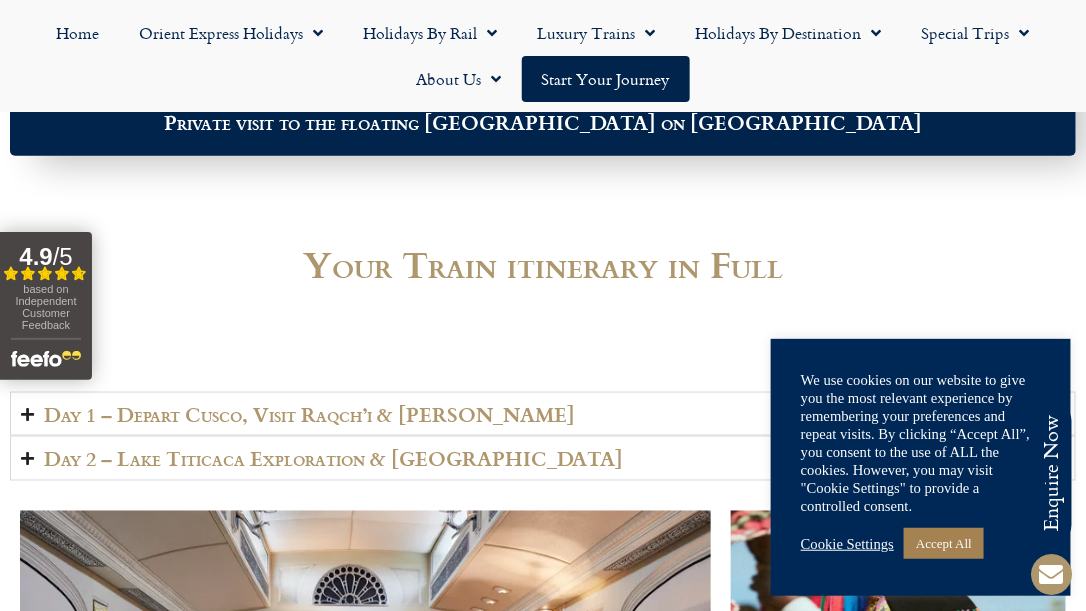click at bounding box center (365, 761) 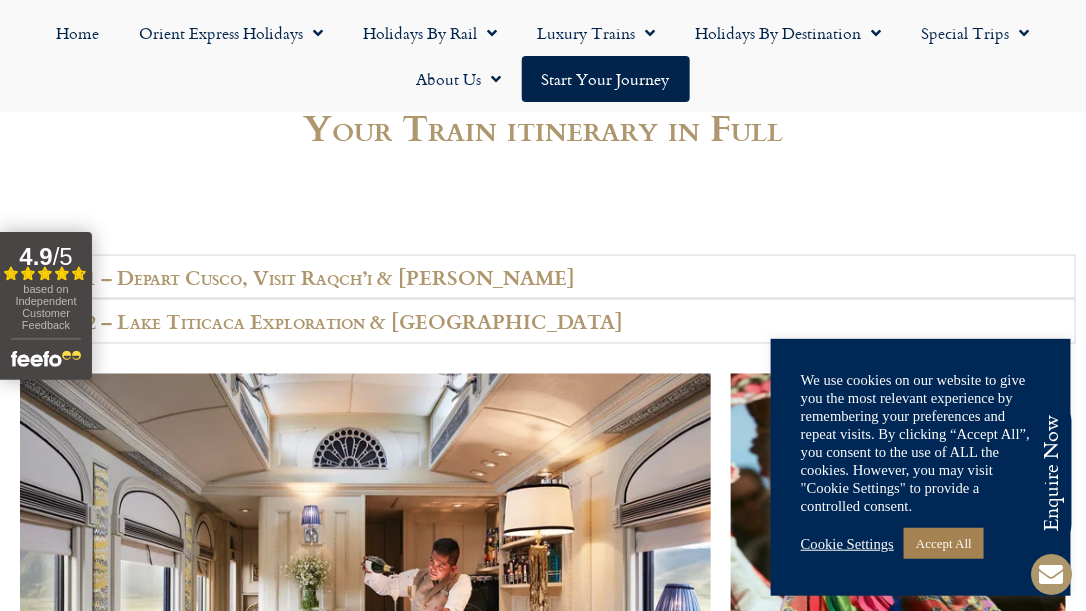 click at bounding box center (365, 624) 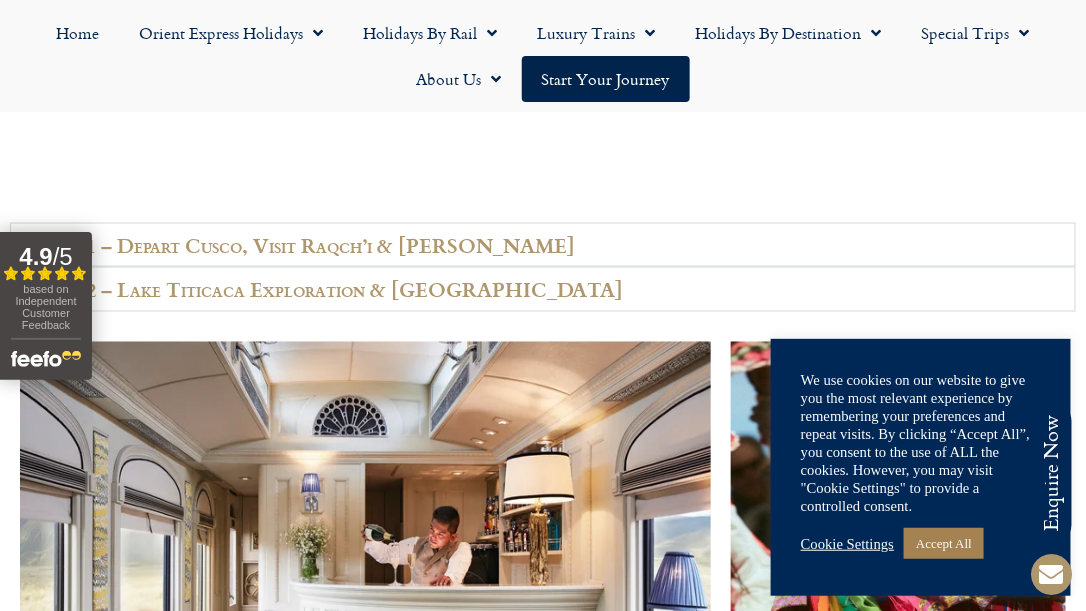 click on "Day 2 – Lake Titicaca Exploration & [GEOGRAPHIC_DATA]" at bounding box center (543, 289) 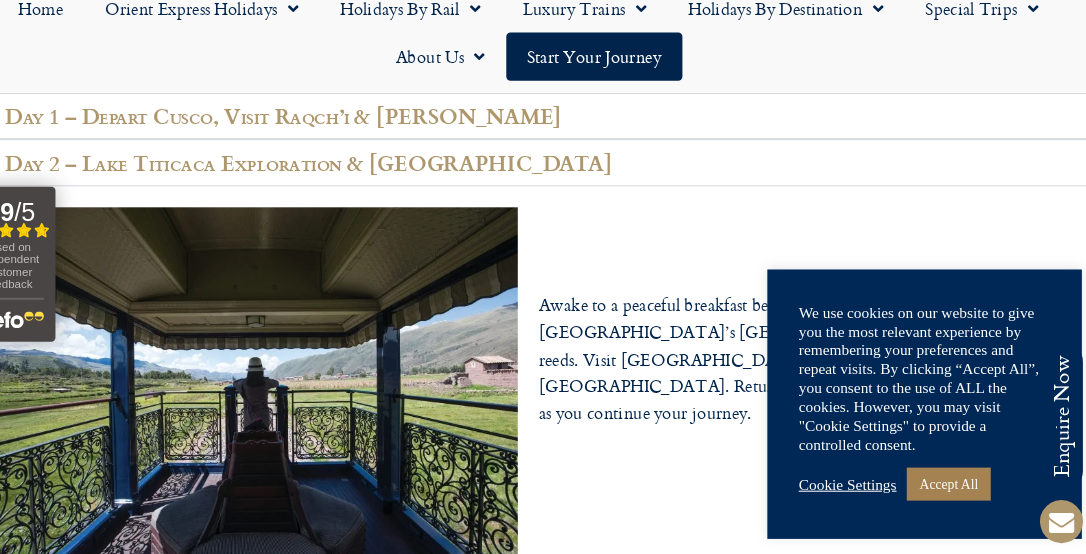 click on "Awake to a peaceful breakfast before exploring [GEOGRAPHIC_DATA]’s [GEOGRAPHIC_DATA], made from woven reeds. Visit [GEOGRAPHIC_DATA] for a refreshing lunch, then relax at [GEOGRAPHIC_DATA]. Return to the train for a calming afternoon tea as you continue your journey." at bounding box center (804, 391) 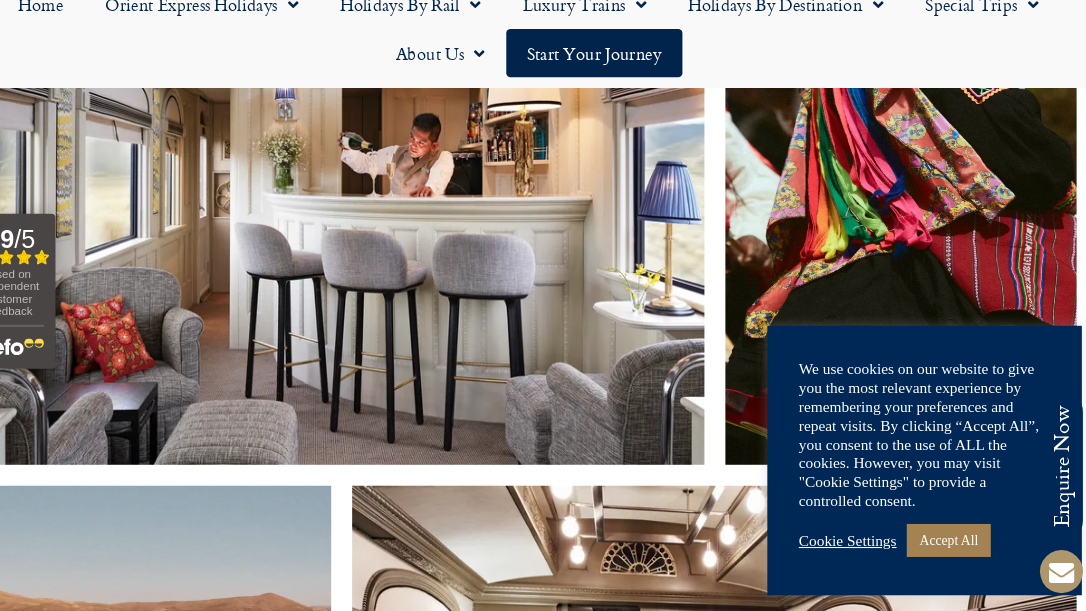 scroll, scrollTop: 3462, scrollLeft: 0, axis: vertical 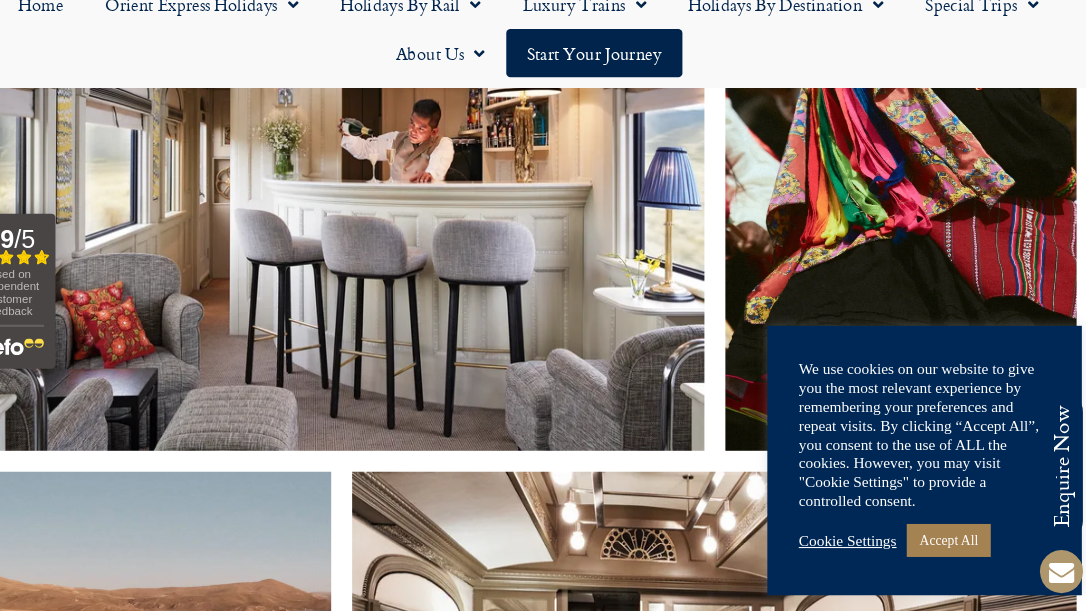 click at bounding box center (365, 208) 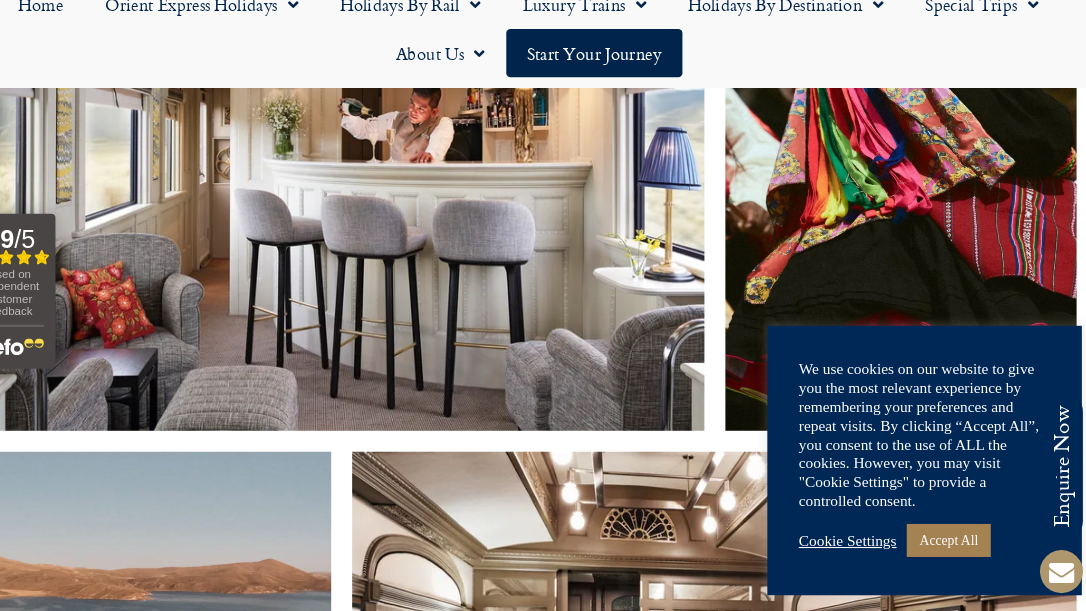 click at bounding box center [365, 189] 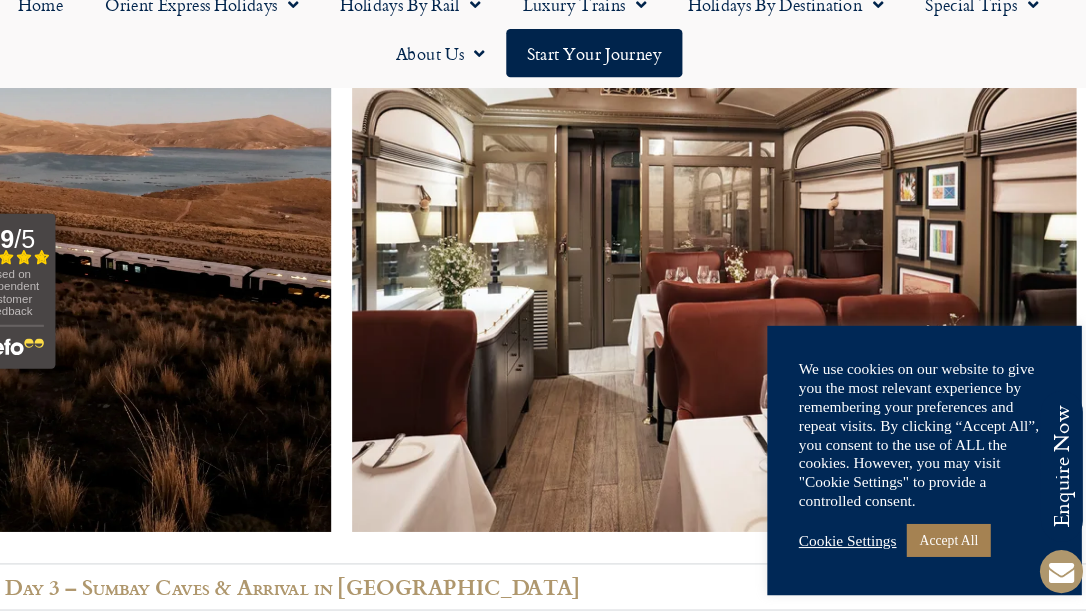 click on "Day 3 – Sumbay Caves & Arrival in [GEOGRAPHIC_DATA]" at bounding box center (543, 588) 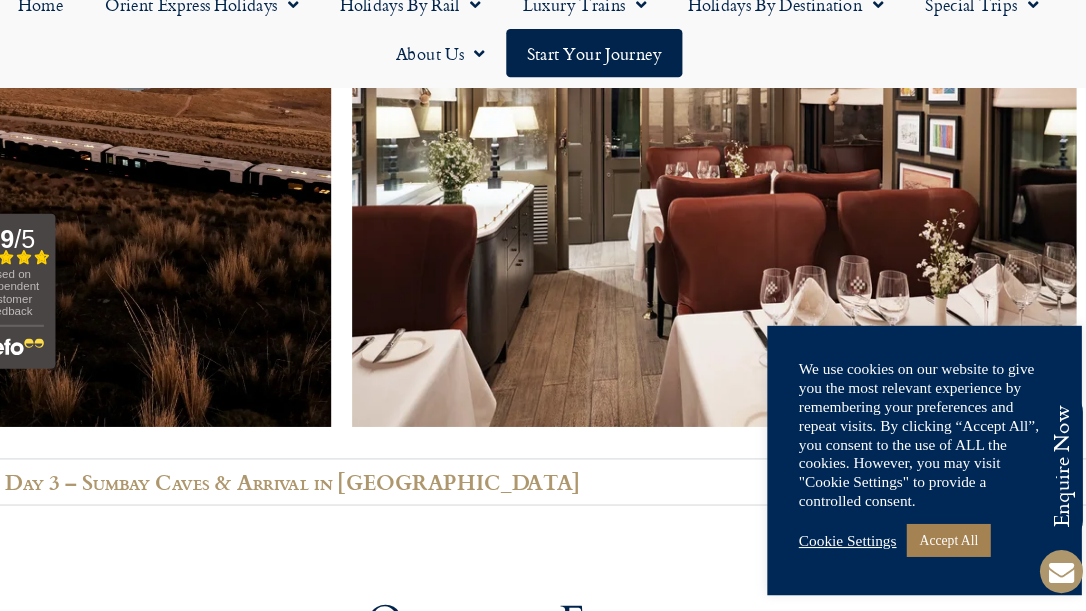 click at bounding box center (543, 555) 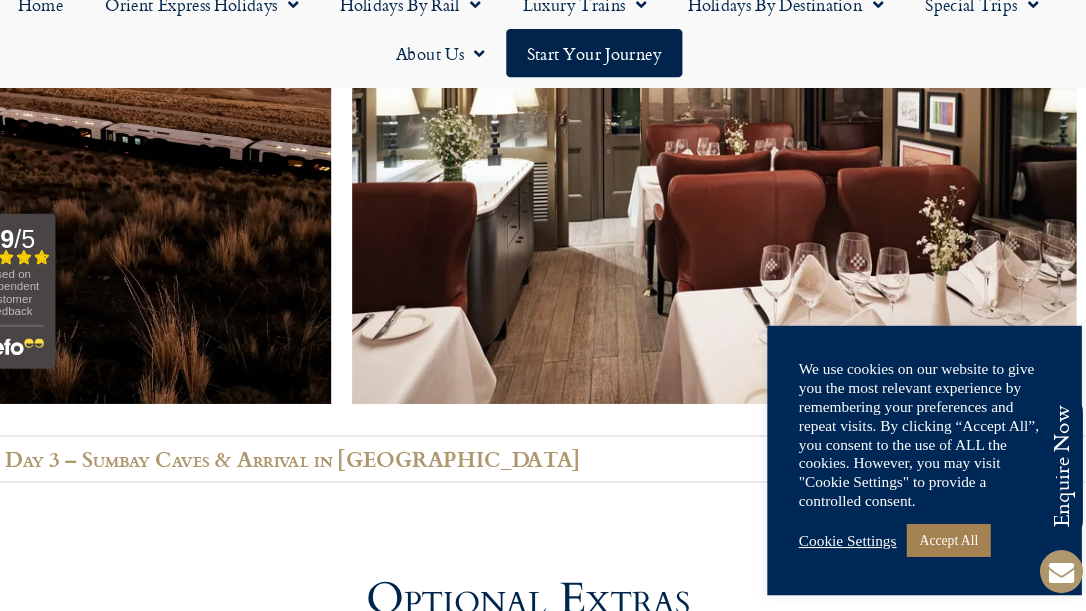 click on "Day 3 – Sumbay Caves & Arrival in [GEOGRAPHIC_DATA]" at bounding box center [543, 466] 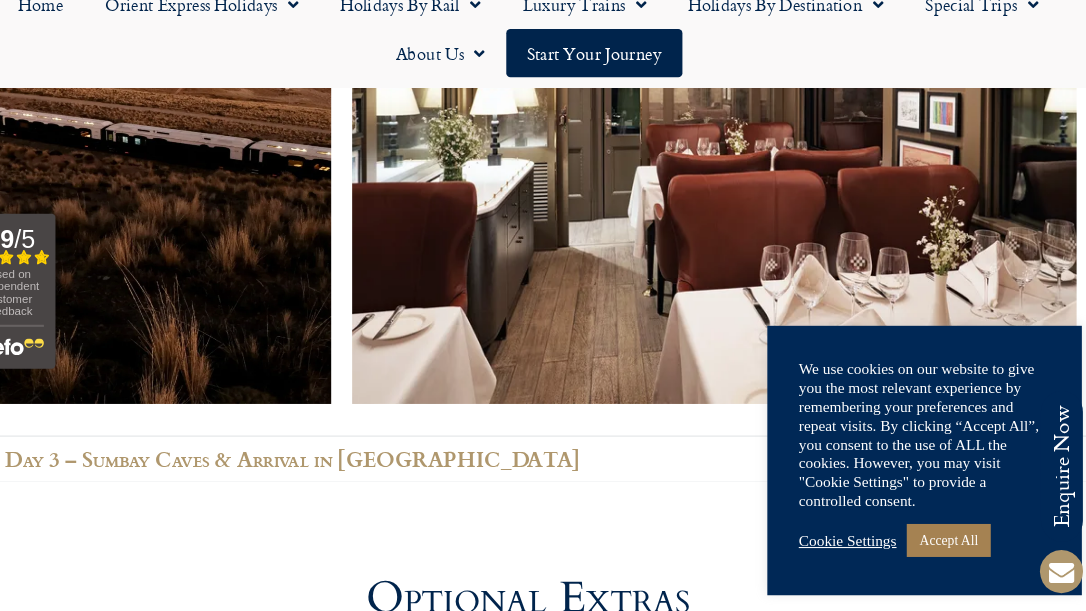 click on "Day 3 – Sumbay Caves & Arrival in [GEOGRAPHIC_DATA]" at bounding box center [318, 466] 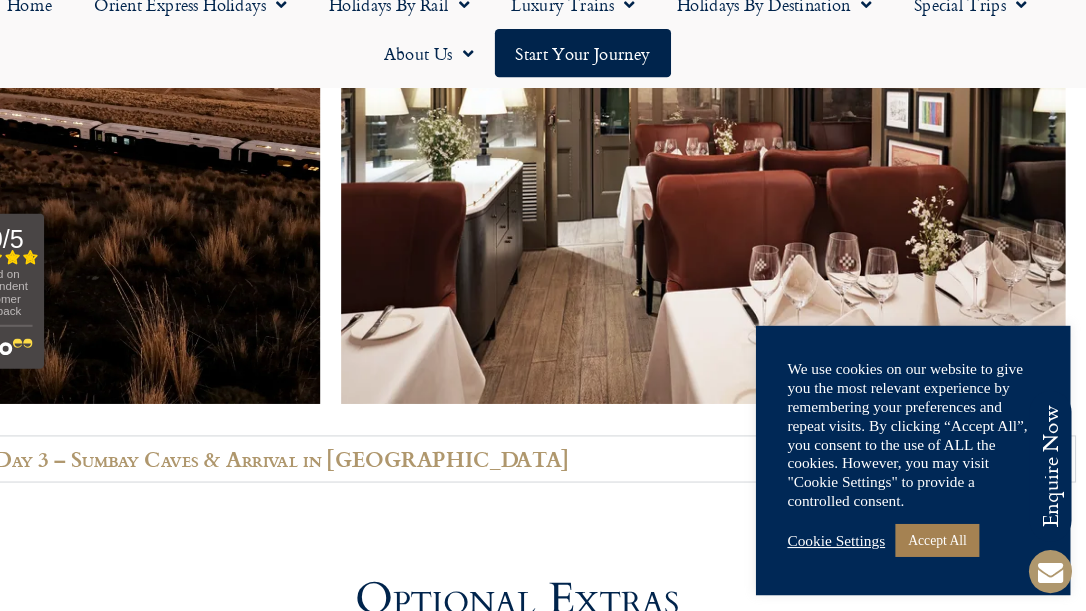click on "Day 3 – Sumbay Caves & Arrival in [GEOGRAPHIC_DATA]" at bounding box center (543, 466) 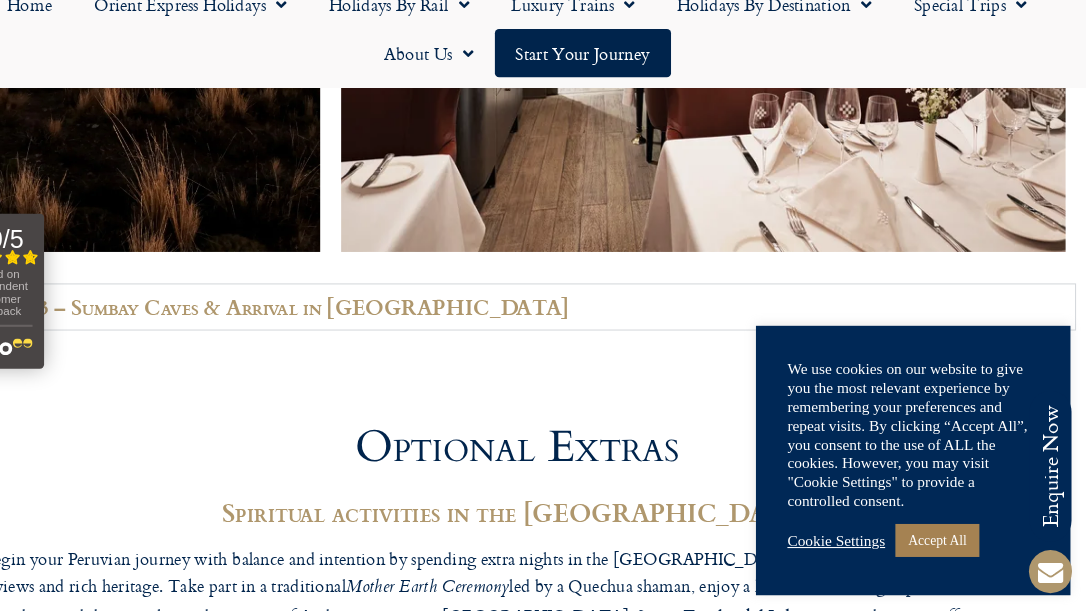 scroll, scrollTop: 4172, scrollLeft: 0, axis: vertical 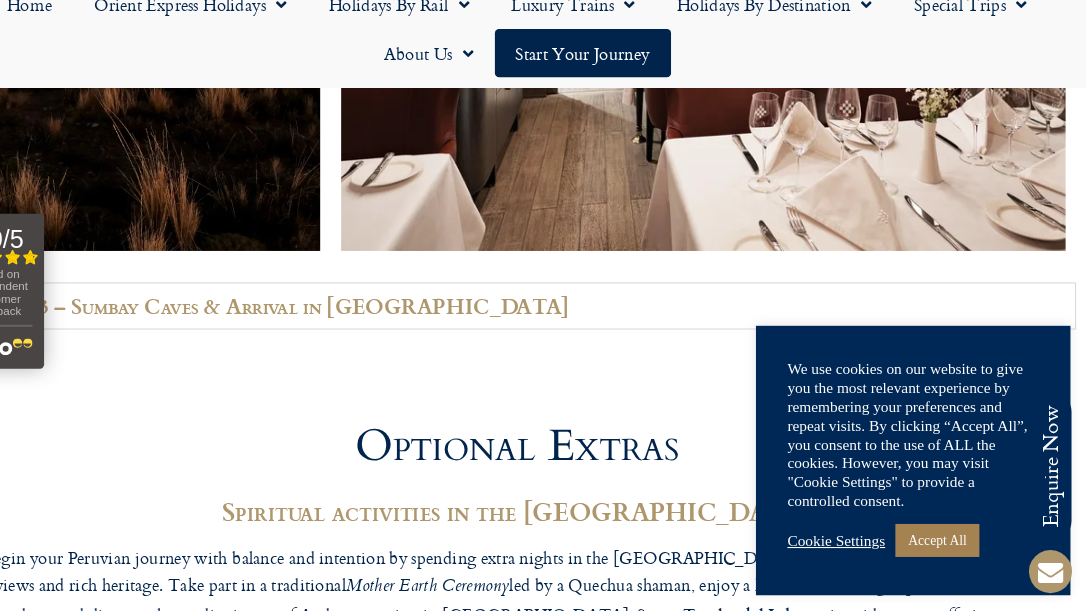 click on "Begin your Peruvian journey with balance and intention by spending extra nights in the [GEOGRAPHIC_DATA]. Acclimatise gently amid mountain views and rich heritage. Take part in a traditional  Mother Earth Ceremony  led by a Quechua shaman, enjoy a hands-on cooking experience with local produce, and discover the meditative art of Andean weaving in [GEOGRAPHIC_DATA]. Stay at  [GEOGRAPHIC_DATA] , a riverside retreat offering serene wellness and connection to nature." at bounding box center (543, 601) 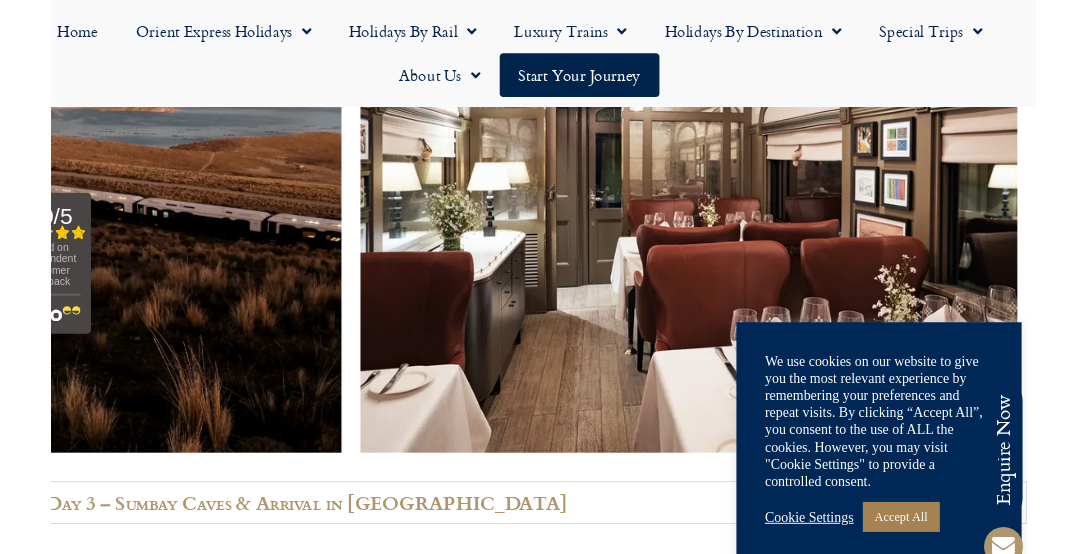 scroll, scrollTop: 3961, scrollLeft: 0, axis: vertical 